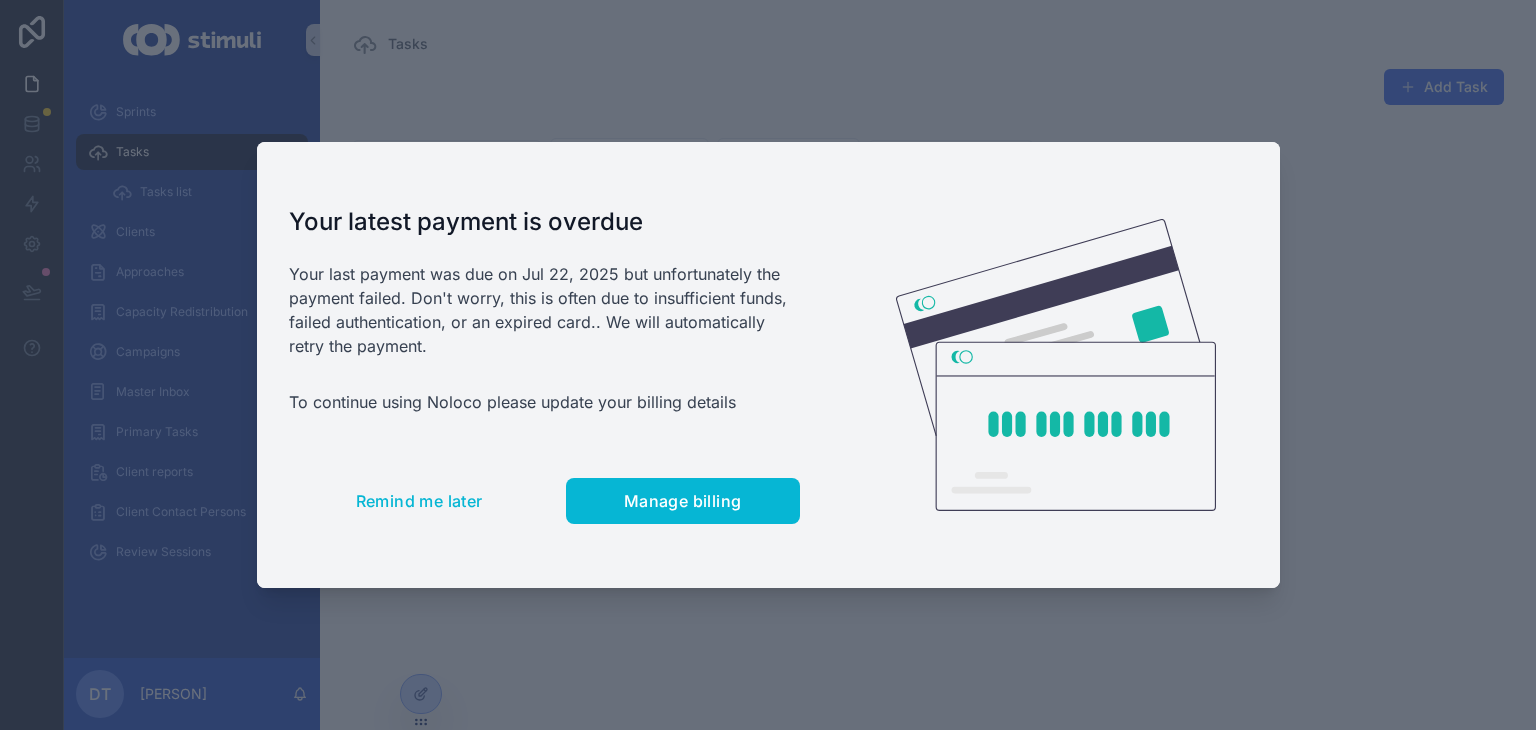 scroll, scrollTop: 0, scrollLeft: 0, axis: both 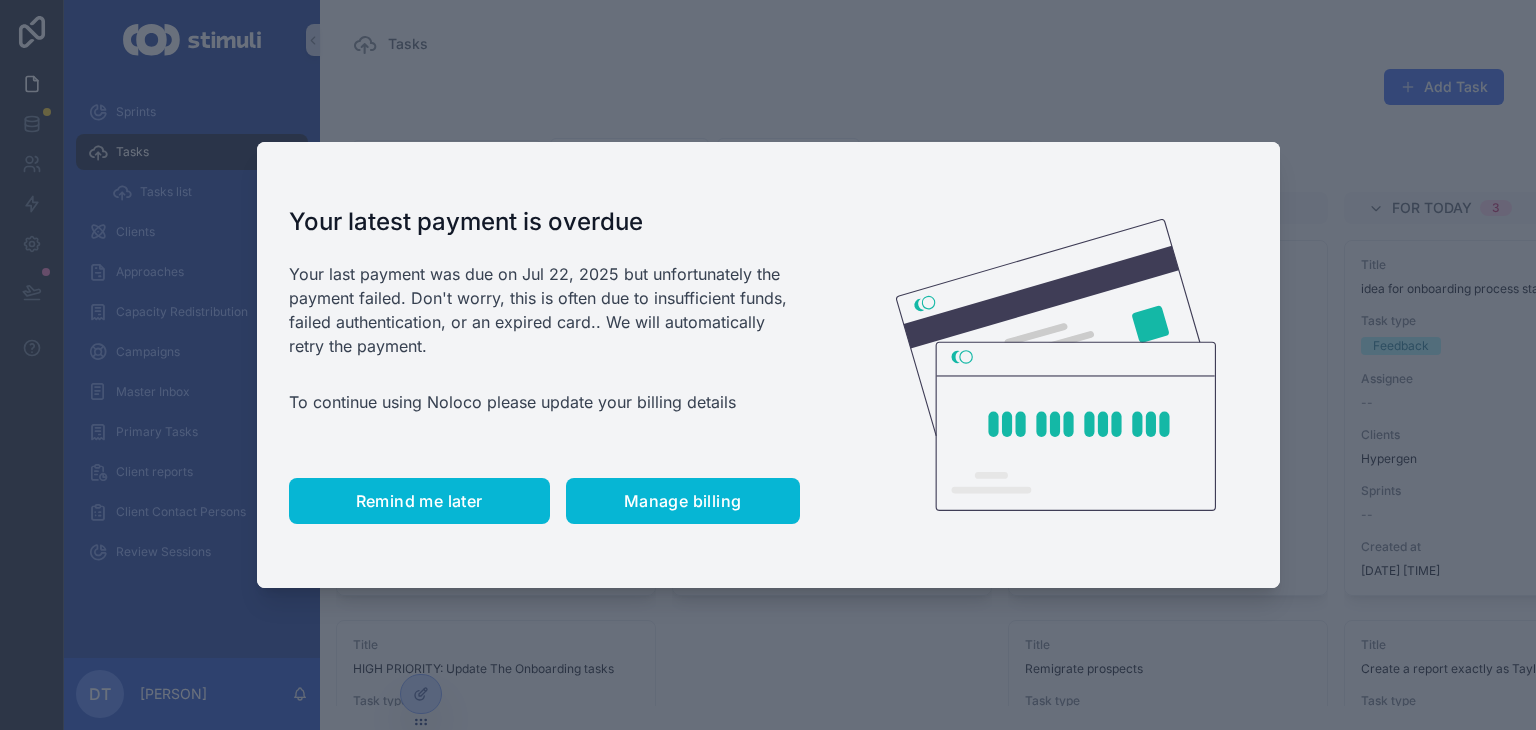 click on "Remind me later" at bounding box center [419, 501] 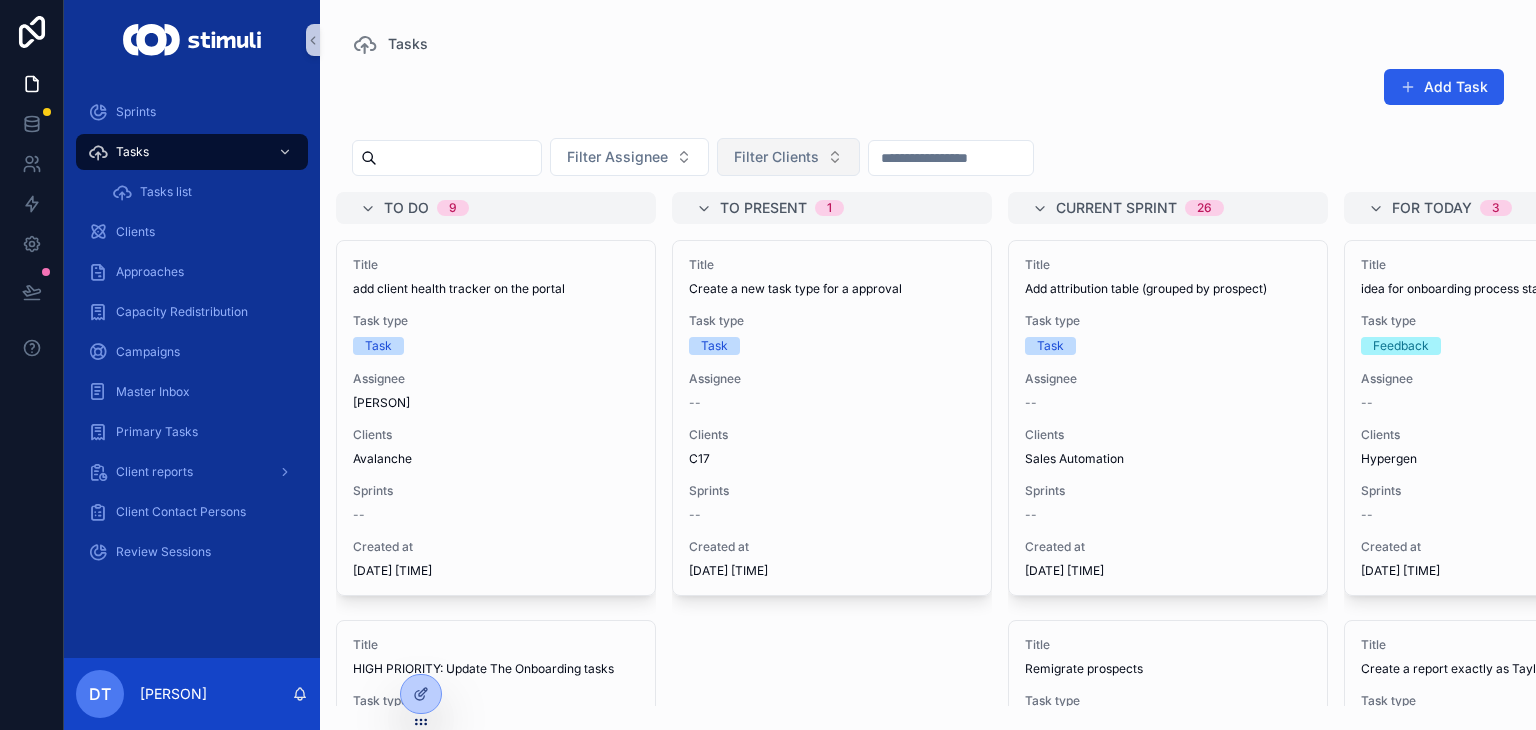 click on "Filter Clients" at bounding box center [776, 157] 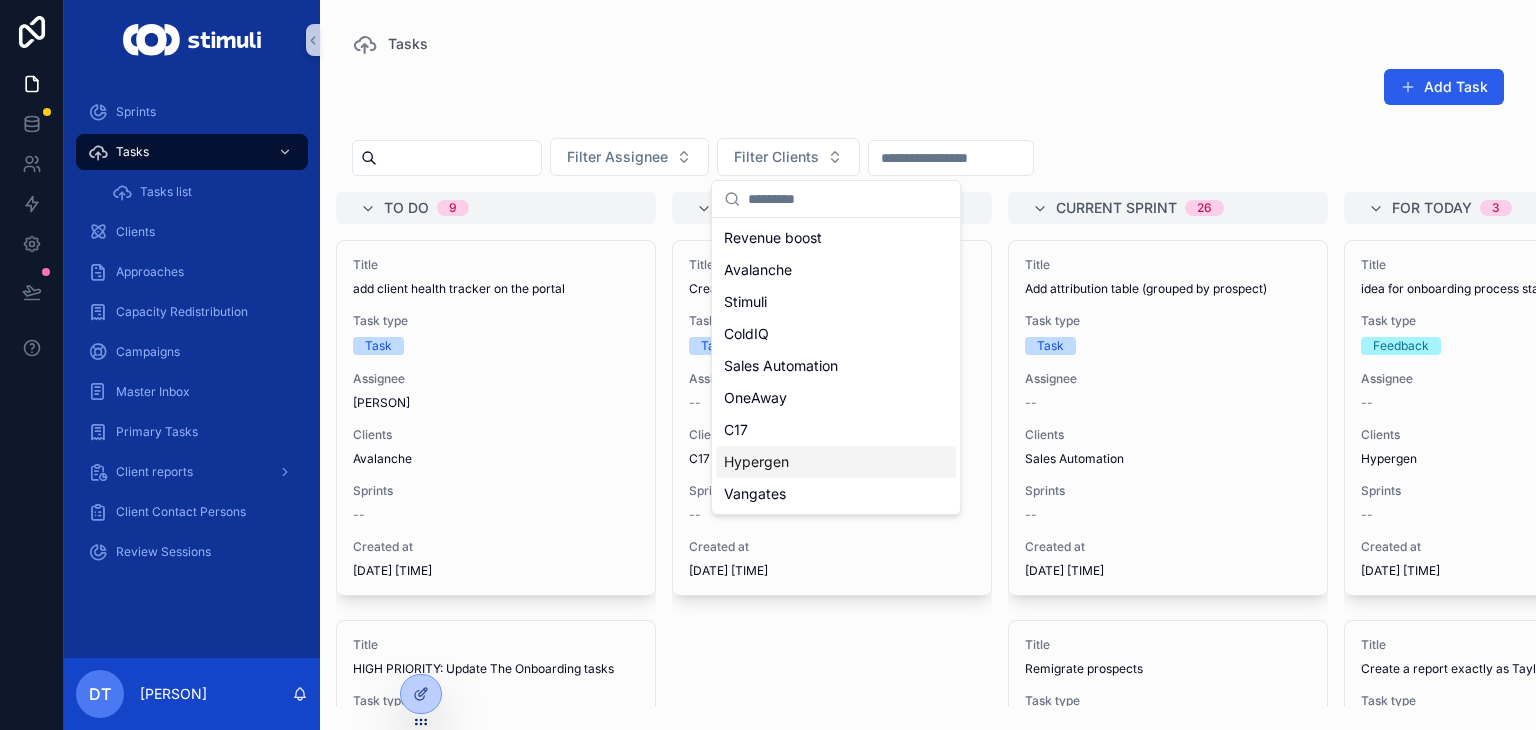 click on "Hypergen" at bounding box center (836, 462) 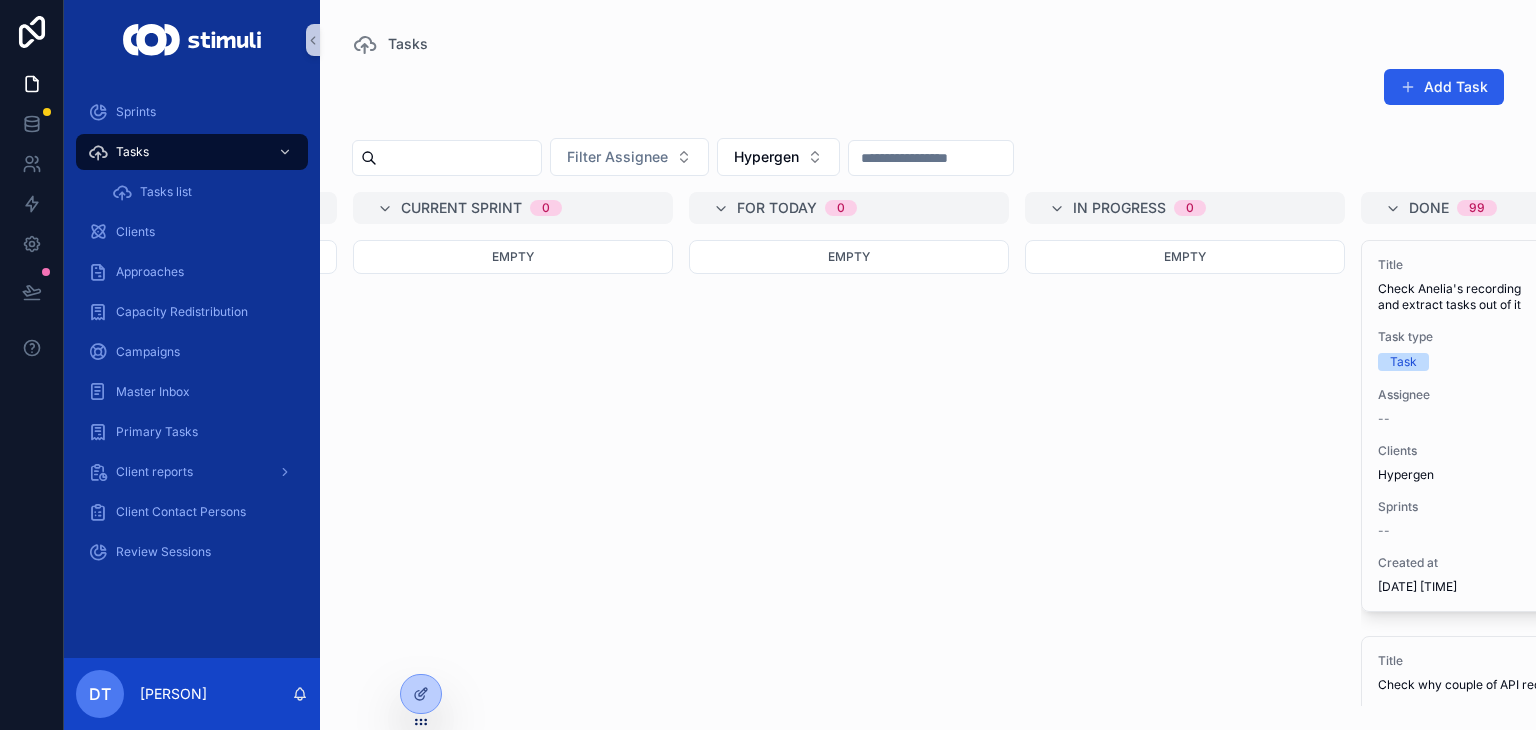 scroll, scrollTop: 0, scrollLeft: 0, axis: both 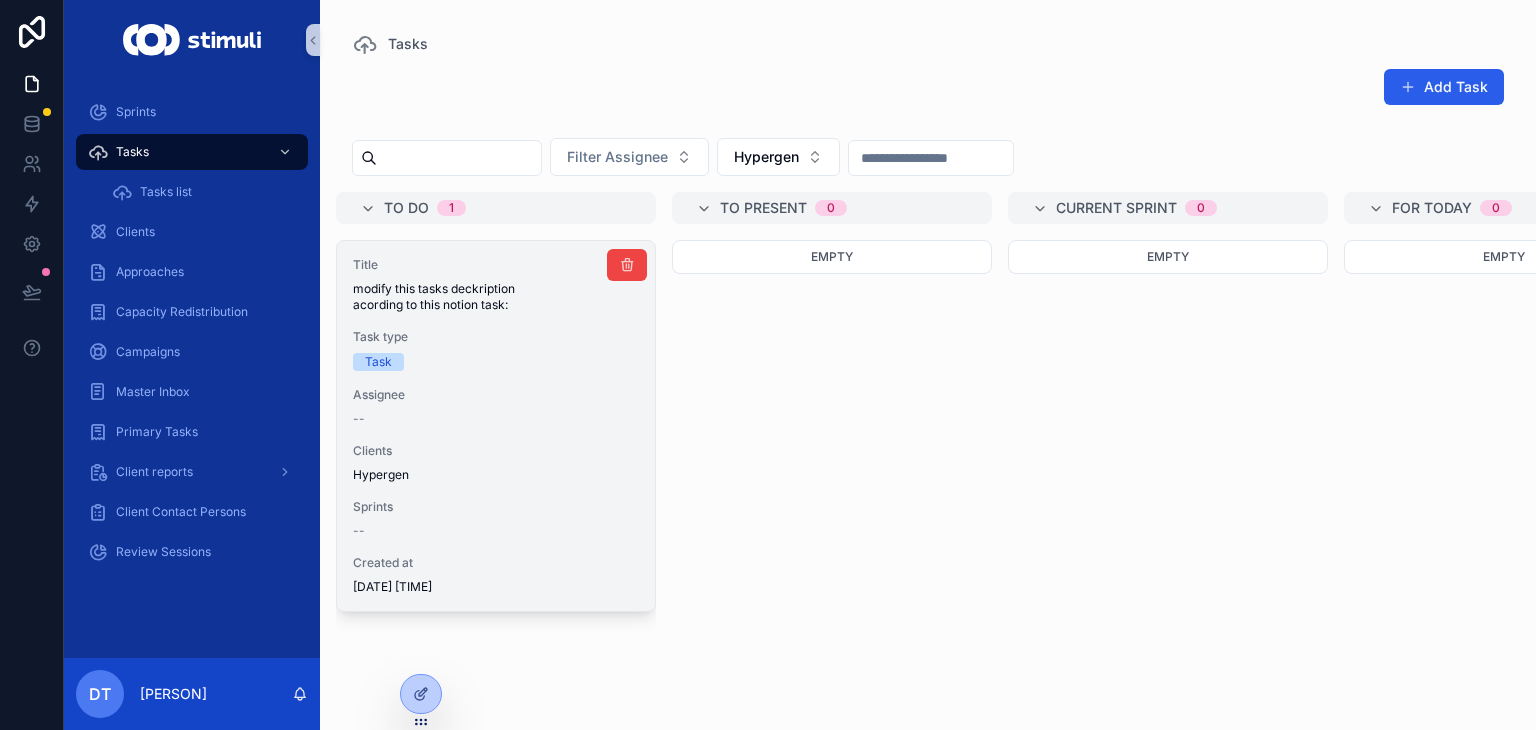 click on "Clients" at bounding box center (496, 451) 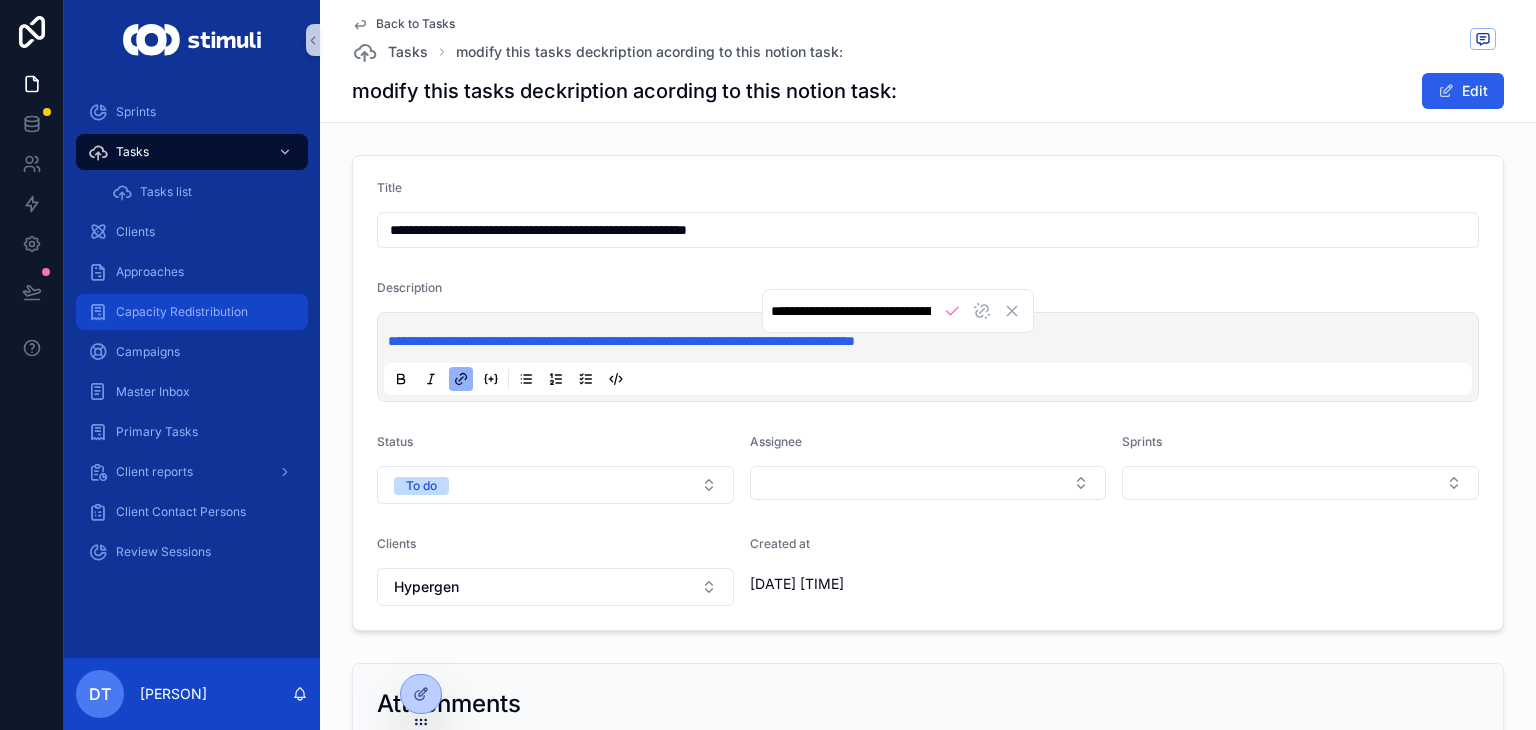 scroll, scrollTop: 0, scrollLeft: 485, axis: horizontal 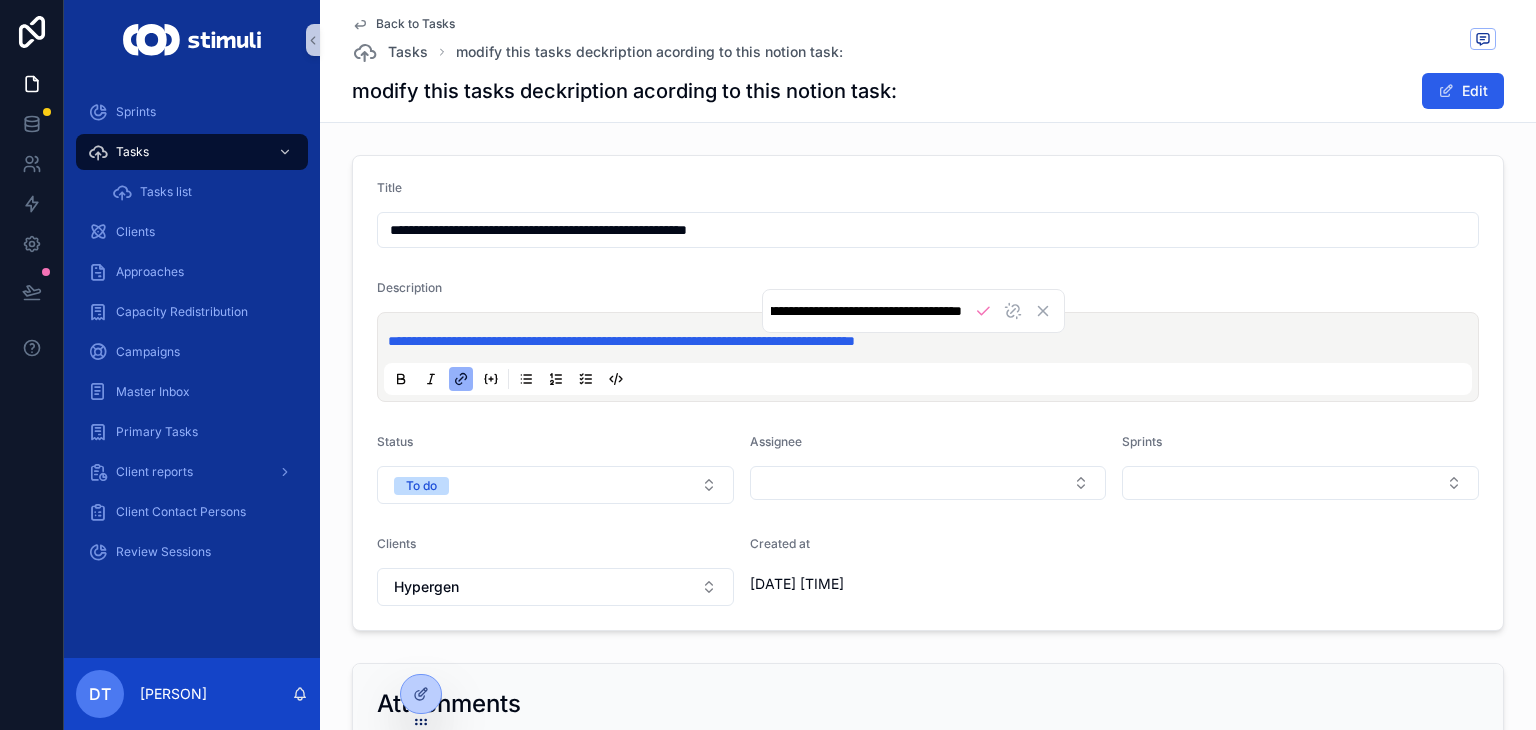 drag, startPoint x: 1102, startPoint y: 343, endPoint x: 427, endPoint y: 352, distance: 675.06 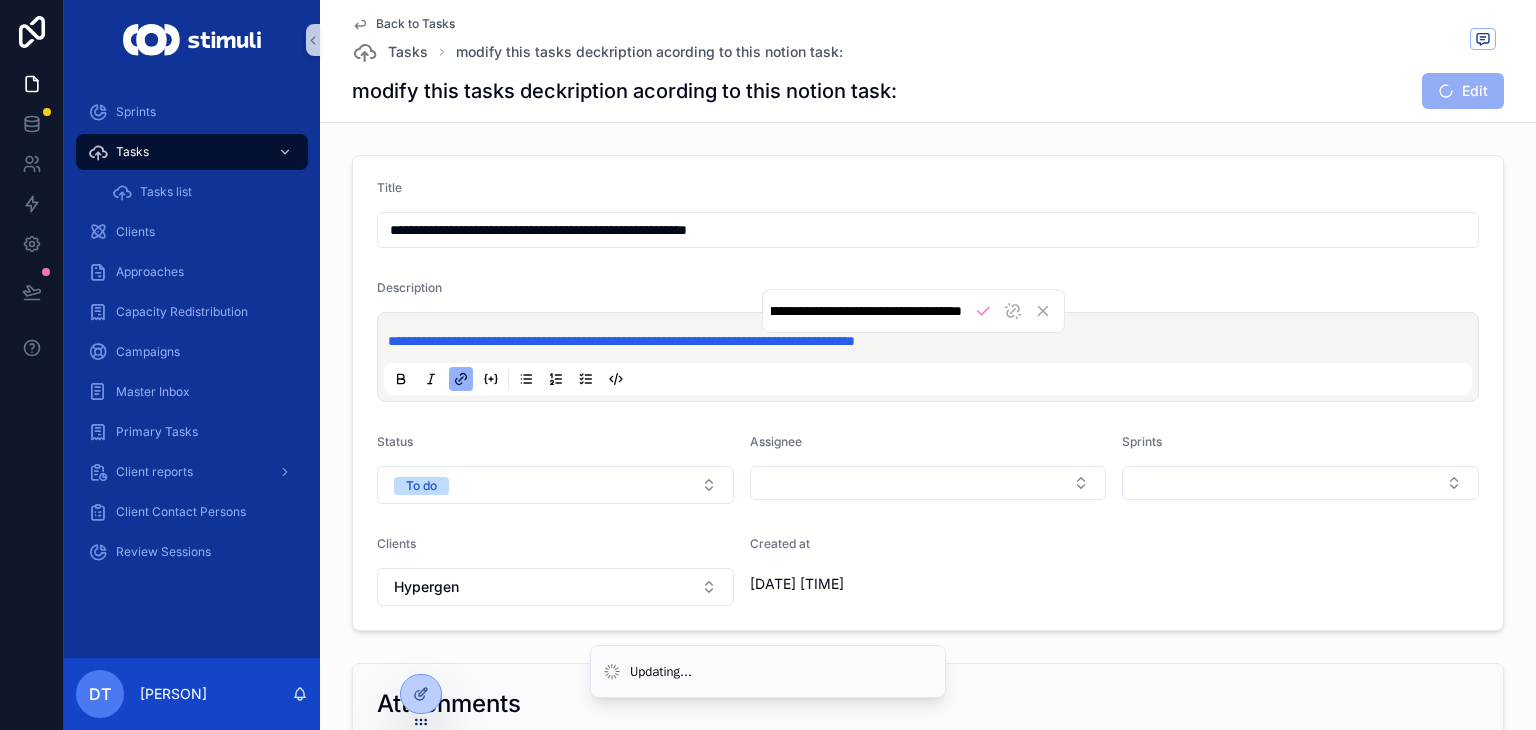click on "**********" at bounding box center [932, 341] 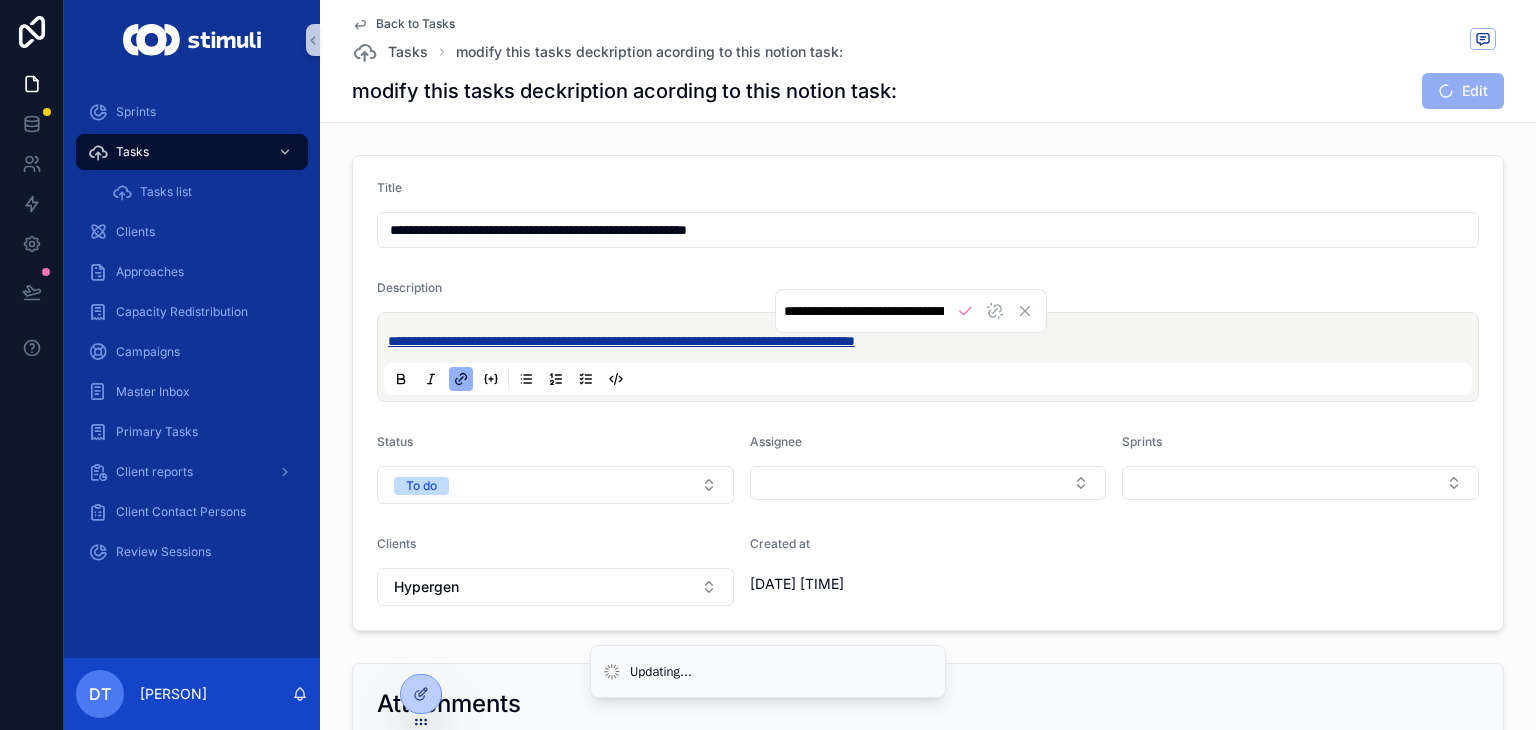 scroll, scrollTop: 0, scrollLeft: 485, axis: horizontal 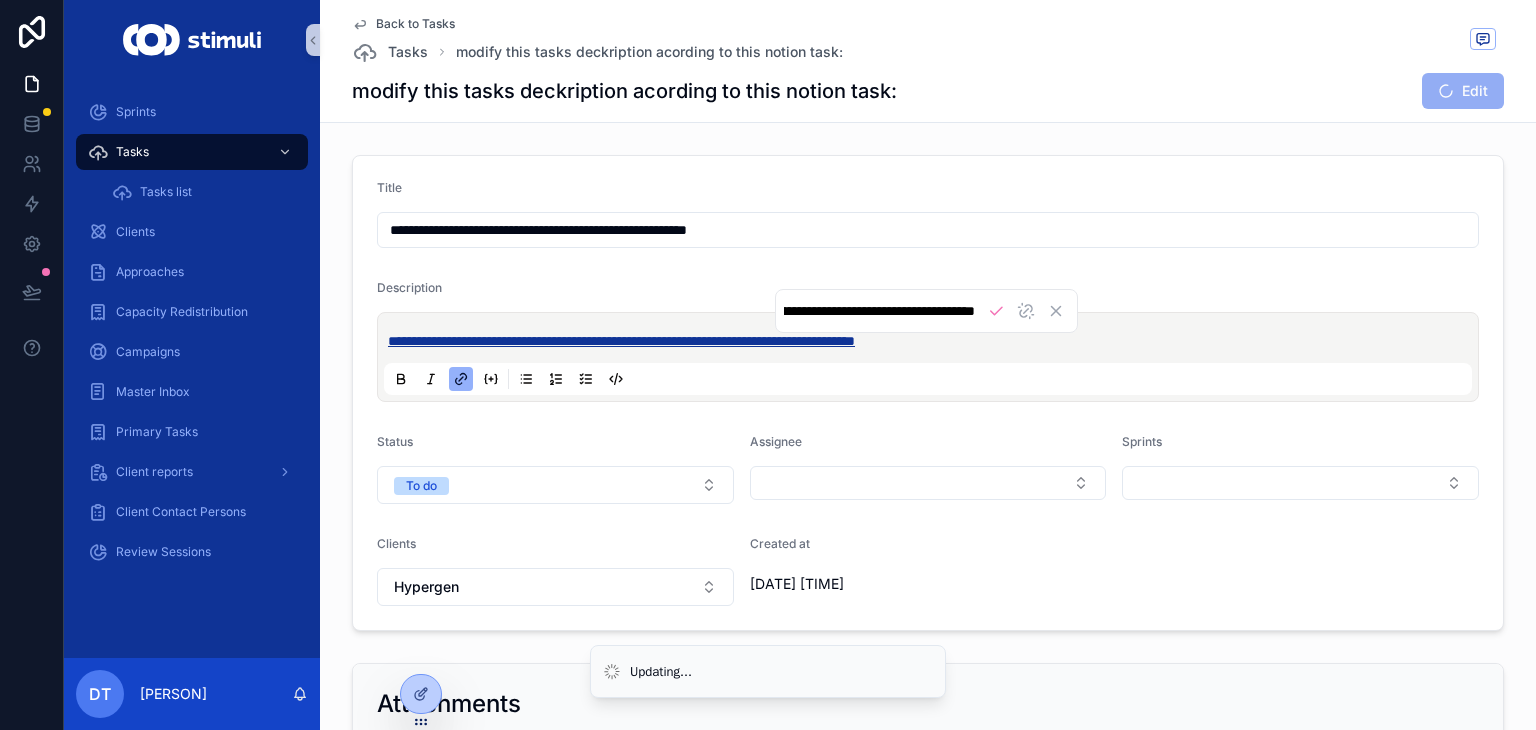 drag, startPoint x: 1169, startPoint y: 346, endPoint x: 396, endPoint y: 331, distance: 773.1455 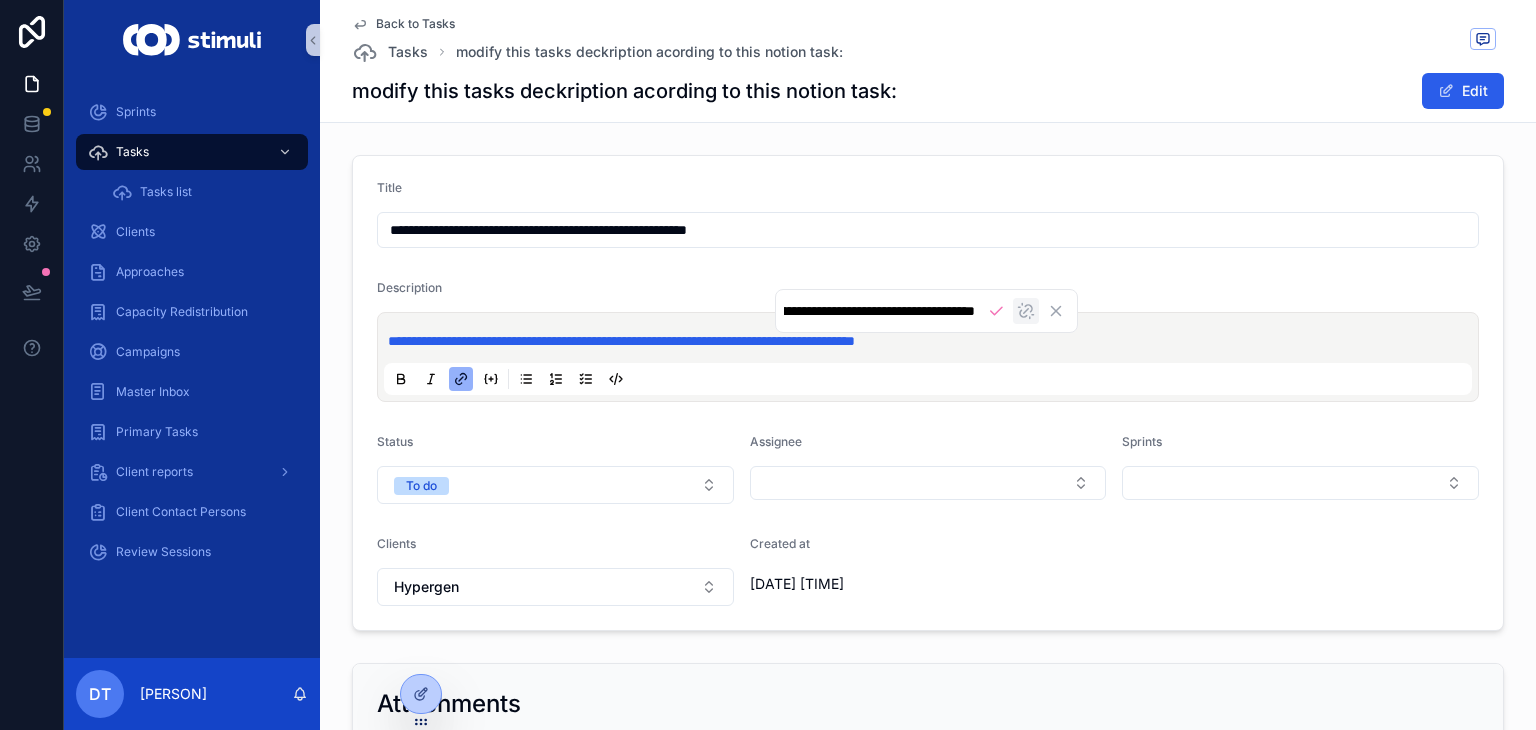 click 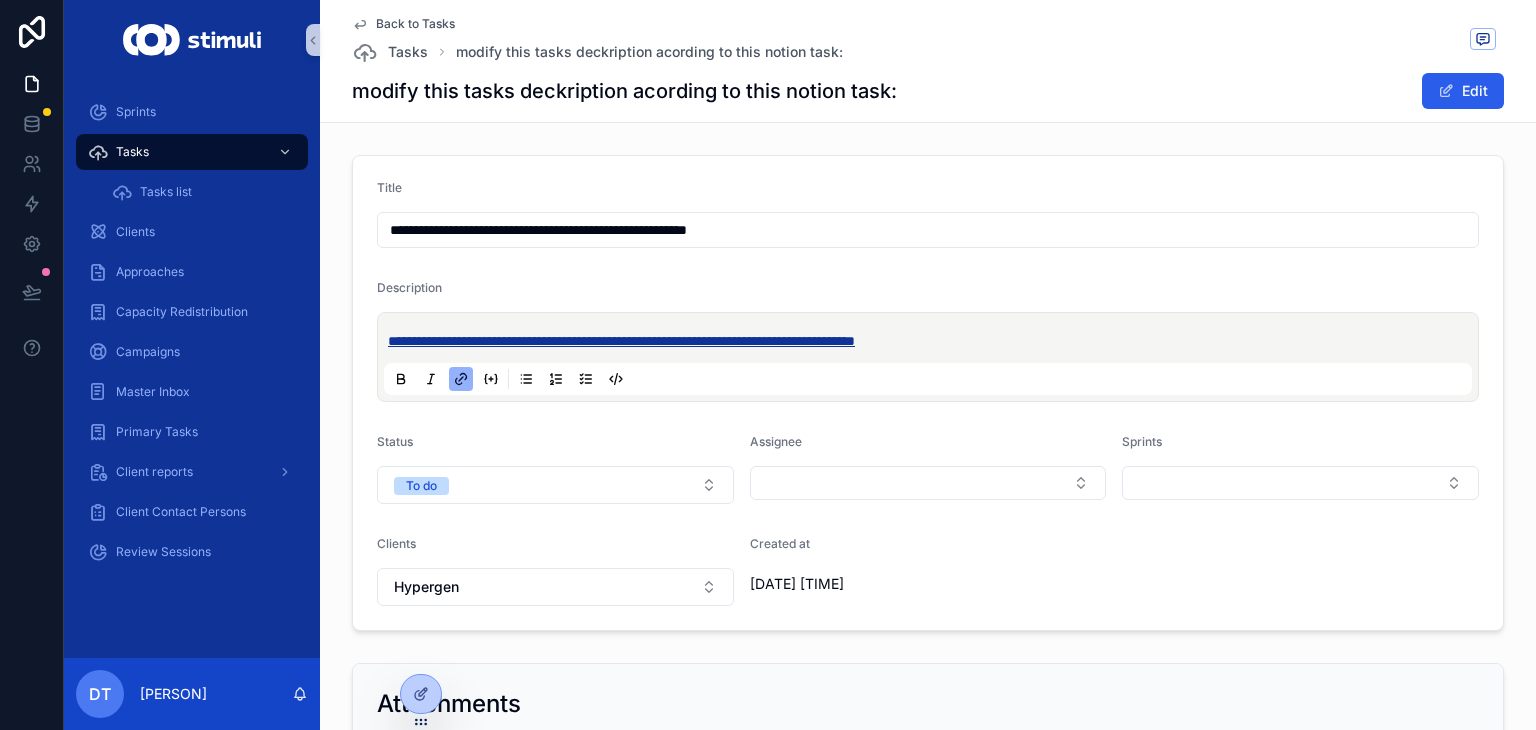 click on "**********" at bounding box center [621, 341] 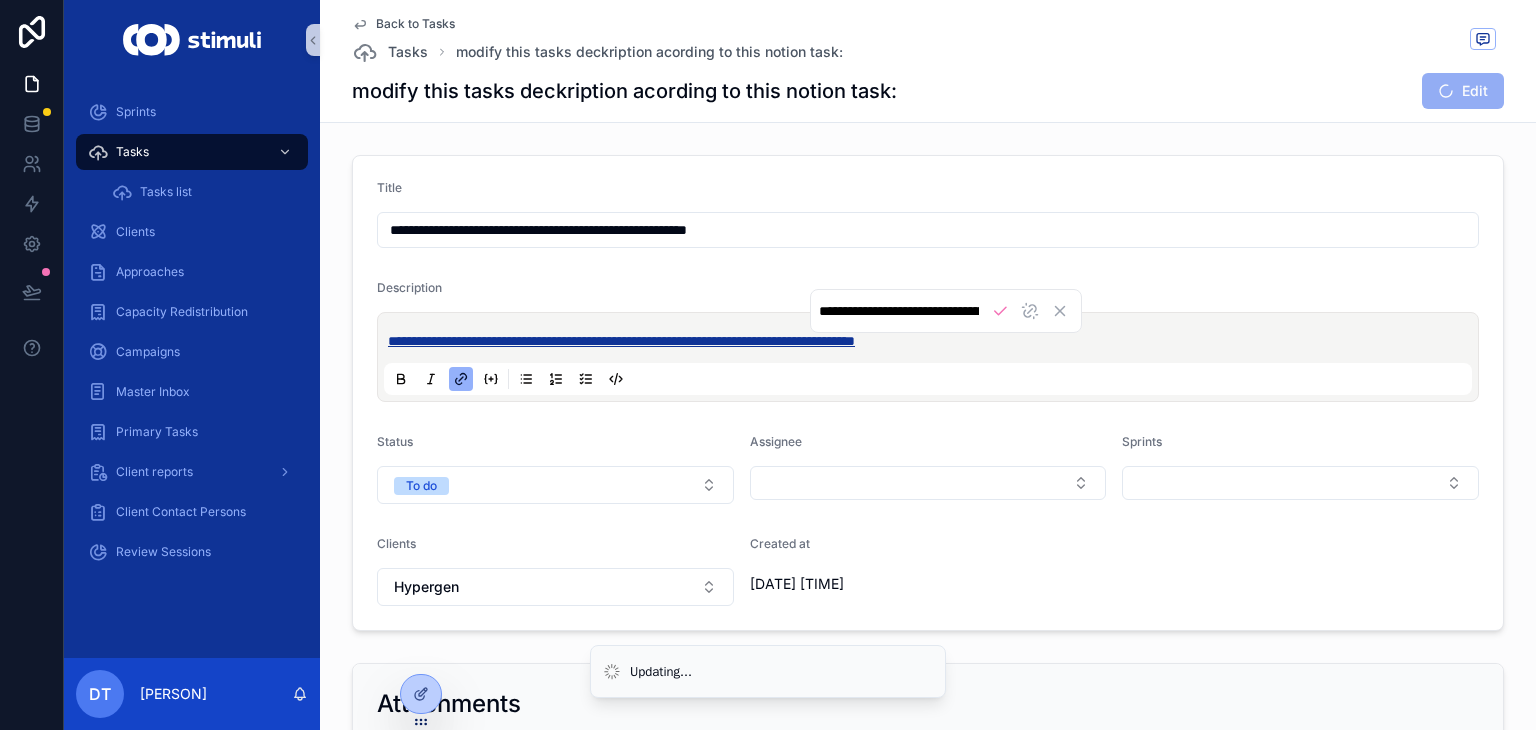 drag, startPoint x: 1053, startPoint y: 340, endPoint x: 775, endPoint y: 333, distance: 278.0881 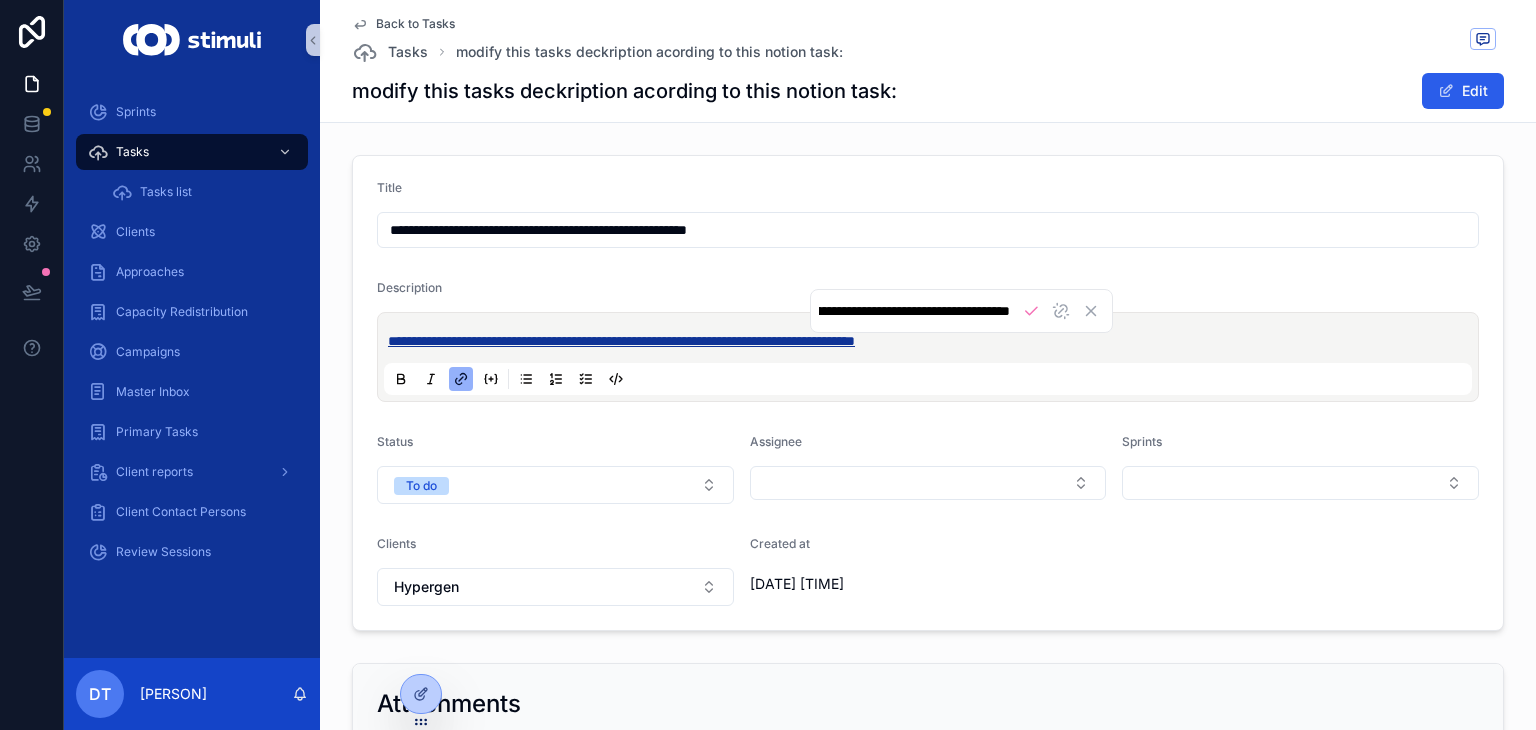 click on "**********" at bounding box center (621, 341) 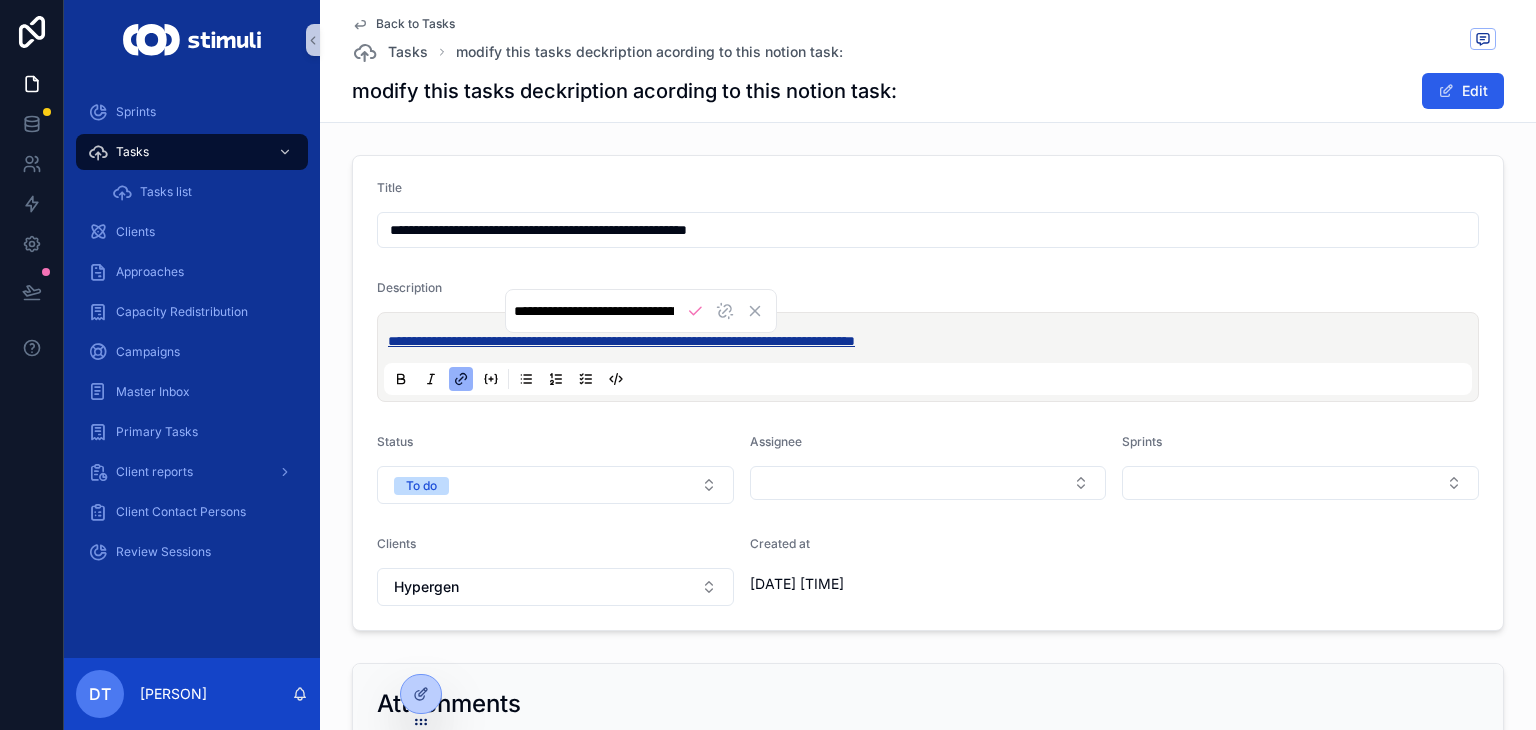 click on "**********" at bounding box center (621, 341) 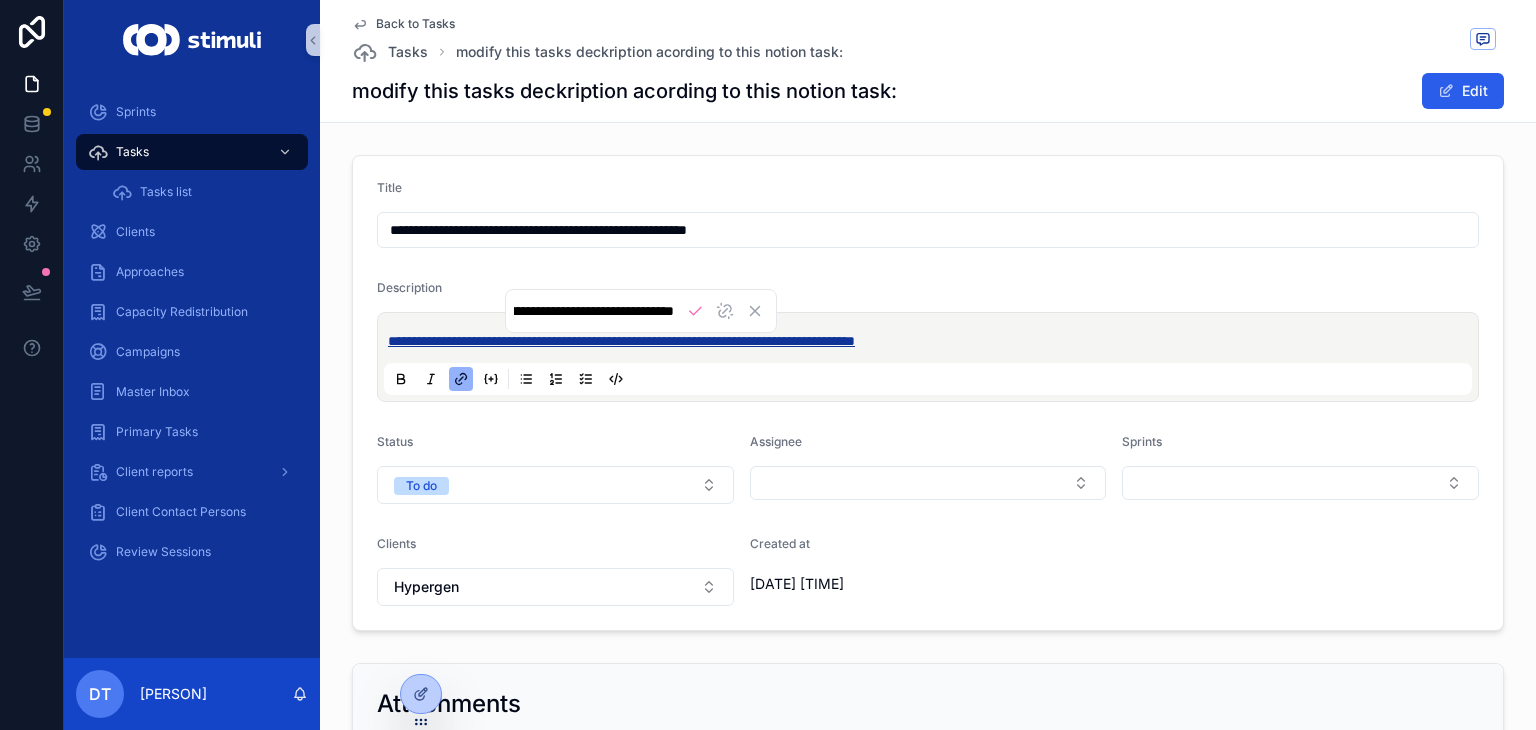 click on "**********" at bounding box center [621, 341] 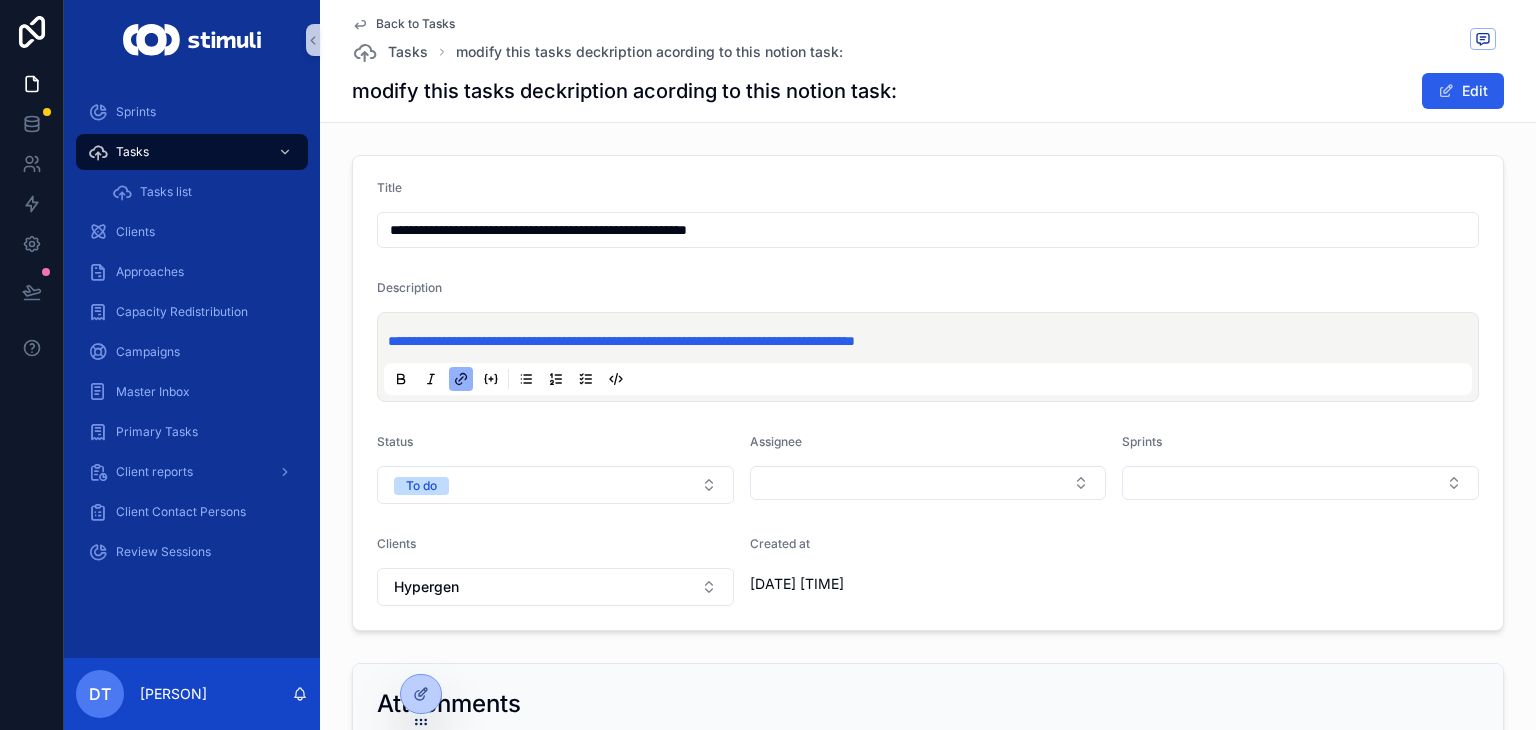 click on "**********" at bounding box center [932, 341] 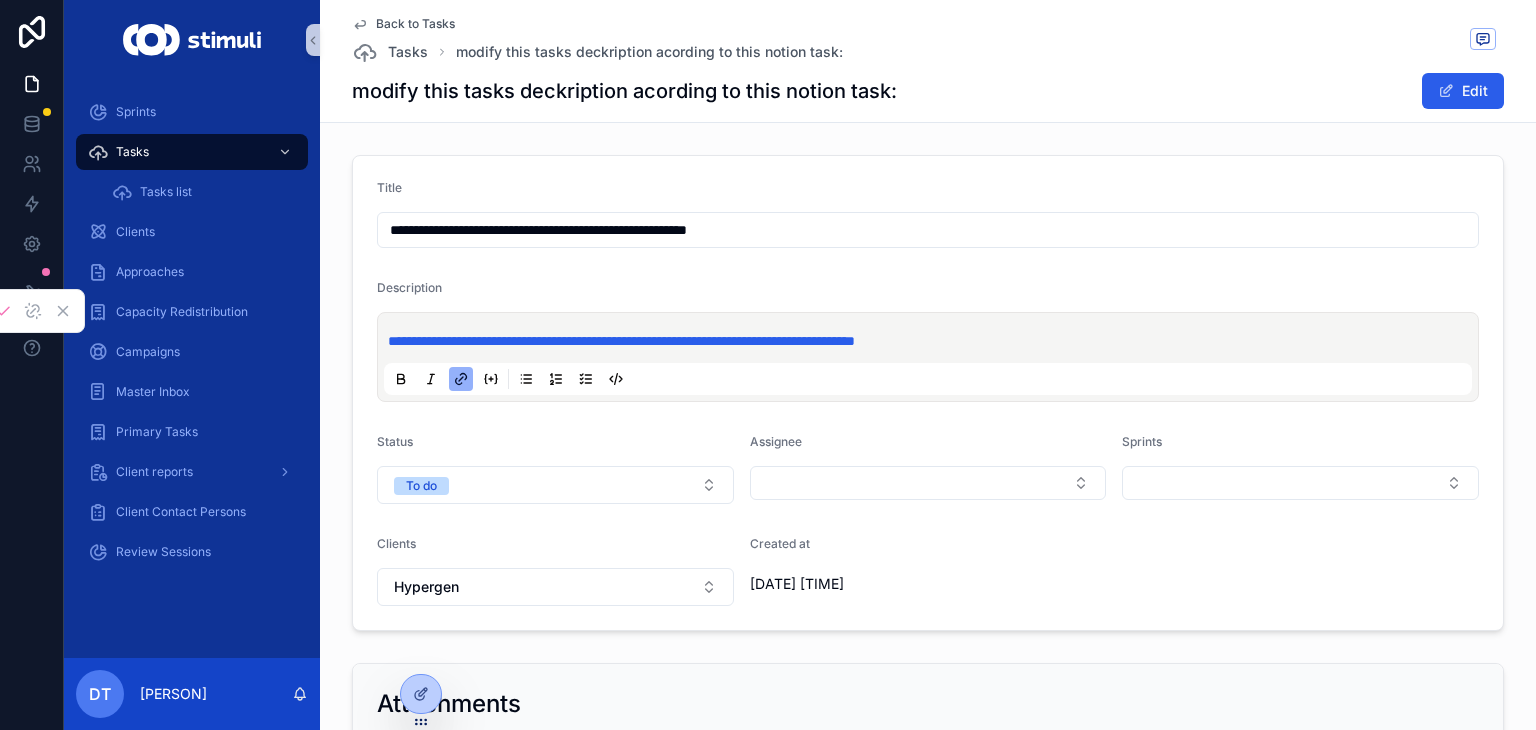 scroll, scrollTop: 0, scrollLeft: 485, axis: horizontal 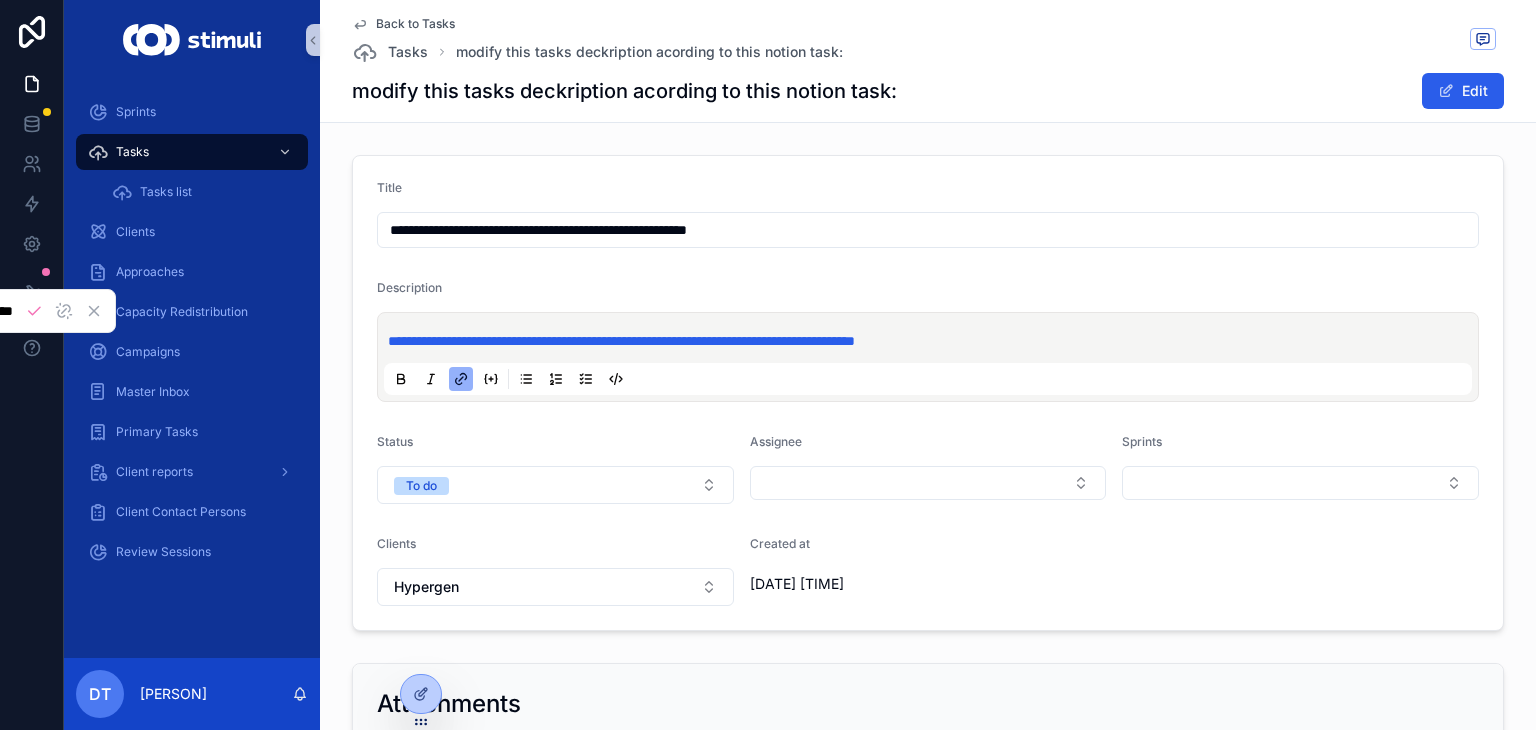 click on "**********" at bounding box center (932, 341) 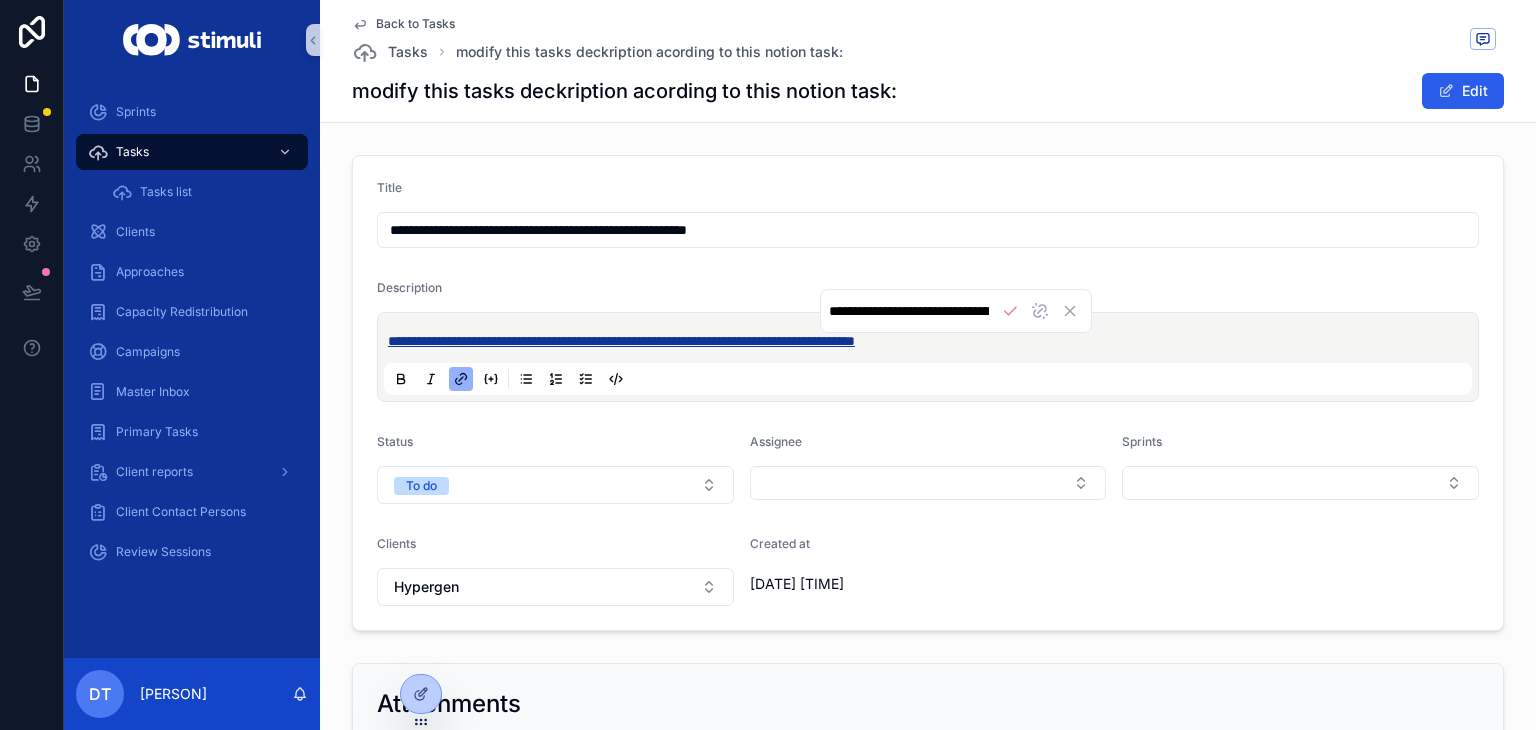 scroll, scrollTop: 0, scrollLeft: 485, axis: horizontal 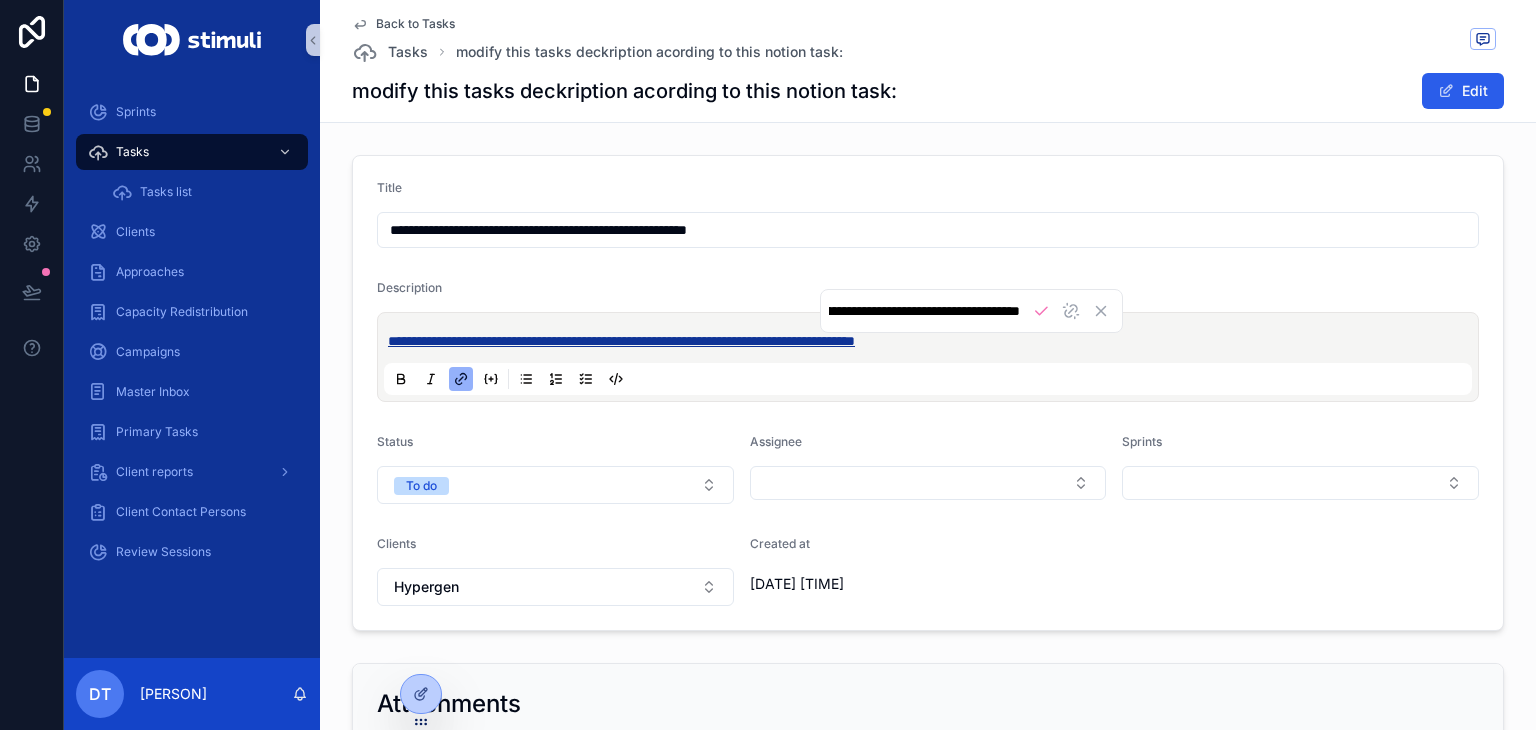 drag, startPoint x: 1092, startPoint y: 338, endPoint x: 499, endPoint y: 337, distance: 593.00085 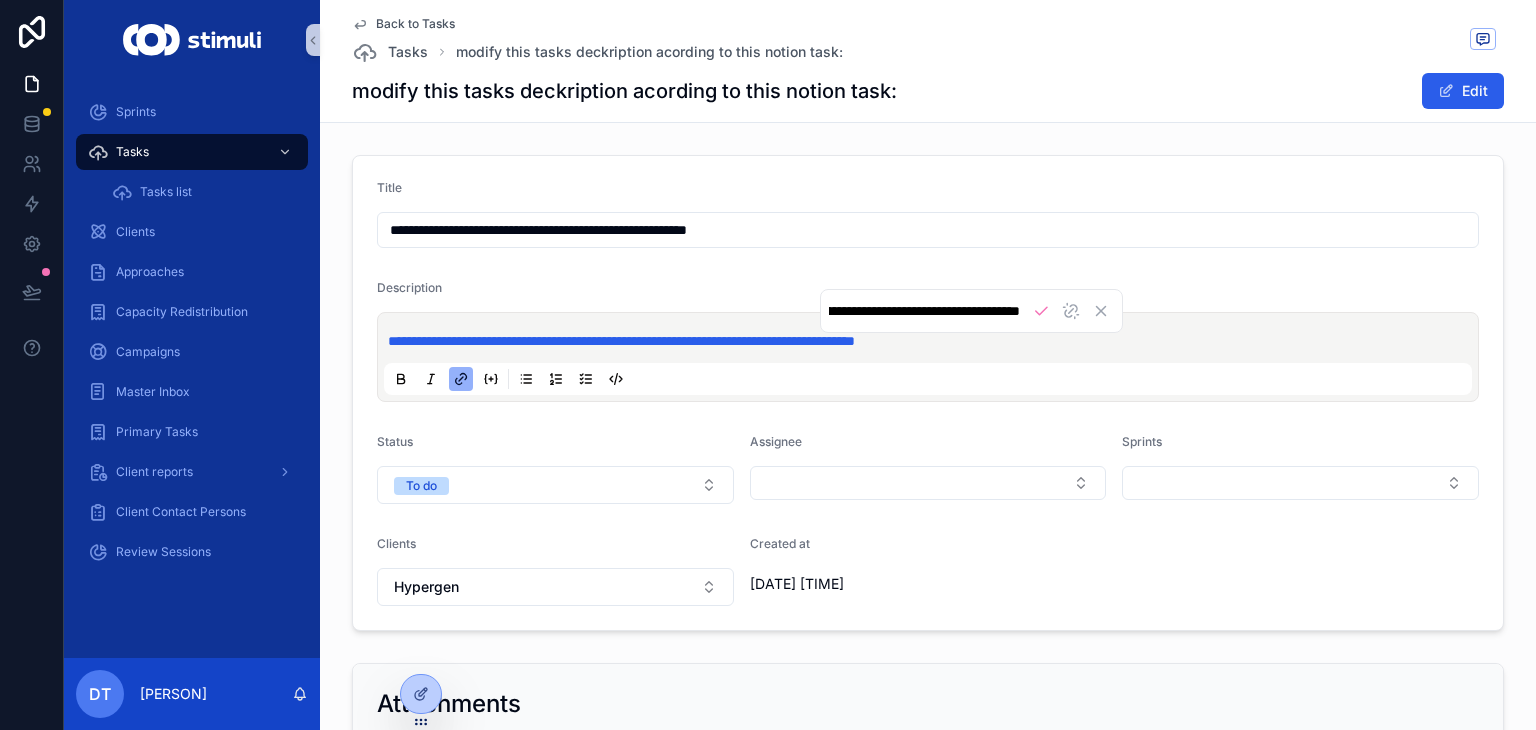 click on "**********" at bounding box center (924, 311) 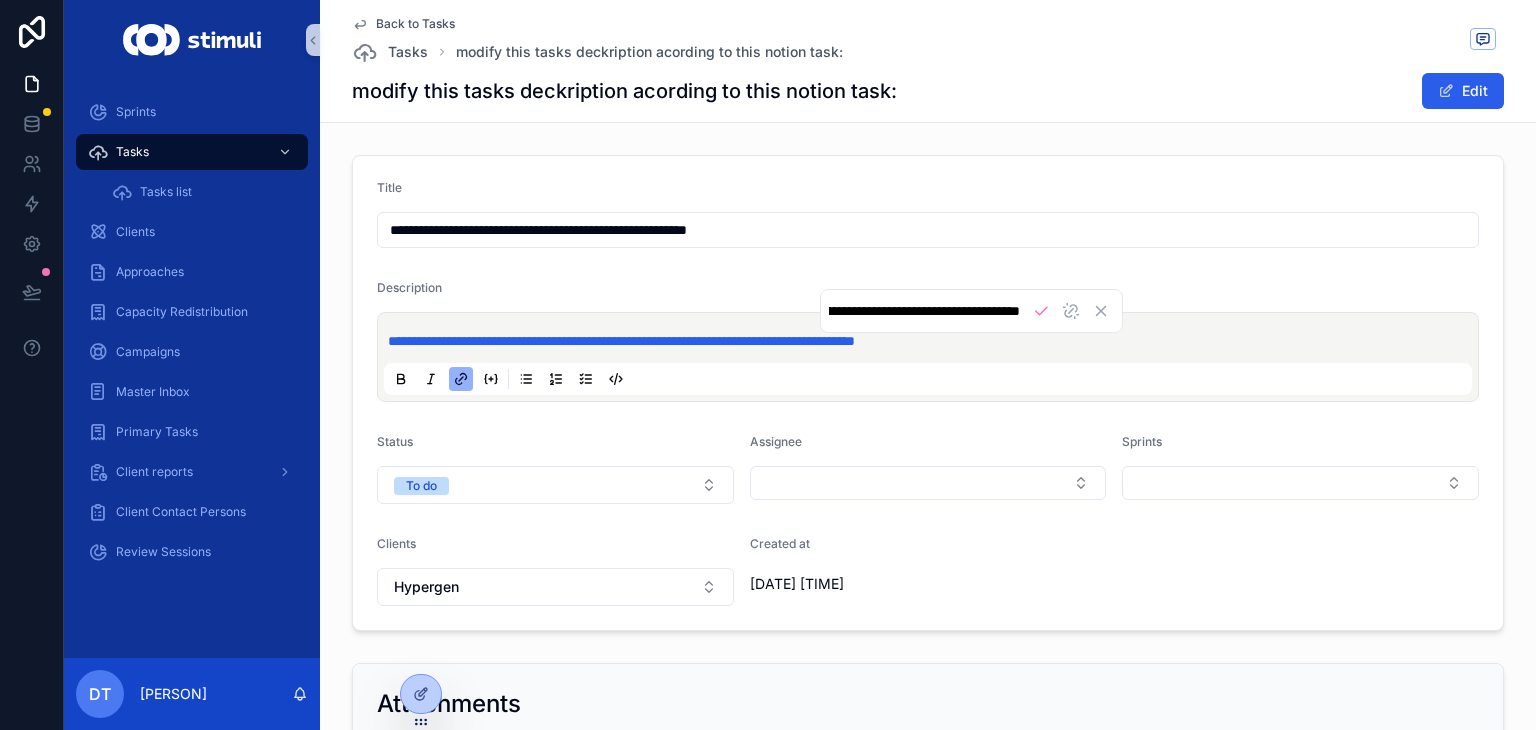 scroll, scrollTop: 0, scrollLeft: 0, axis: both 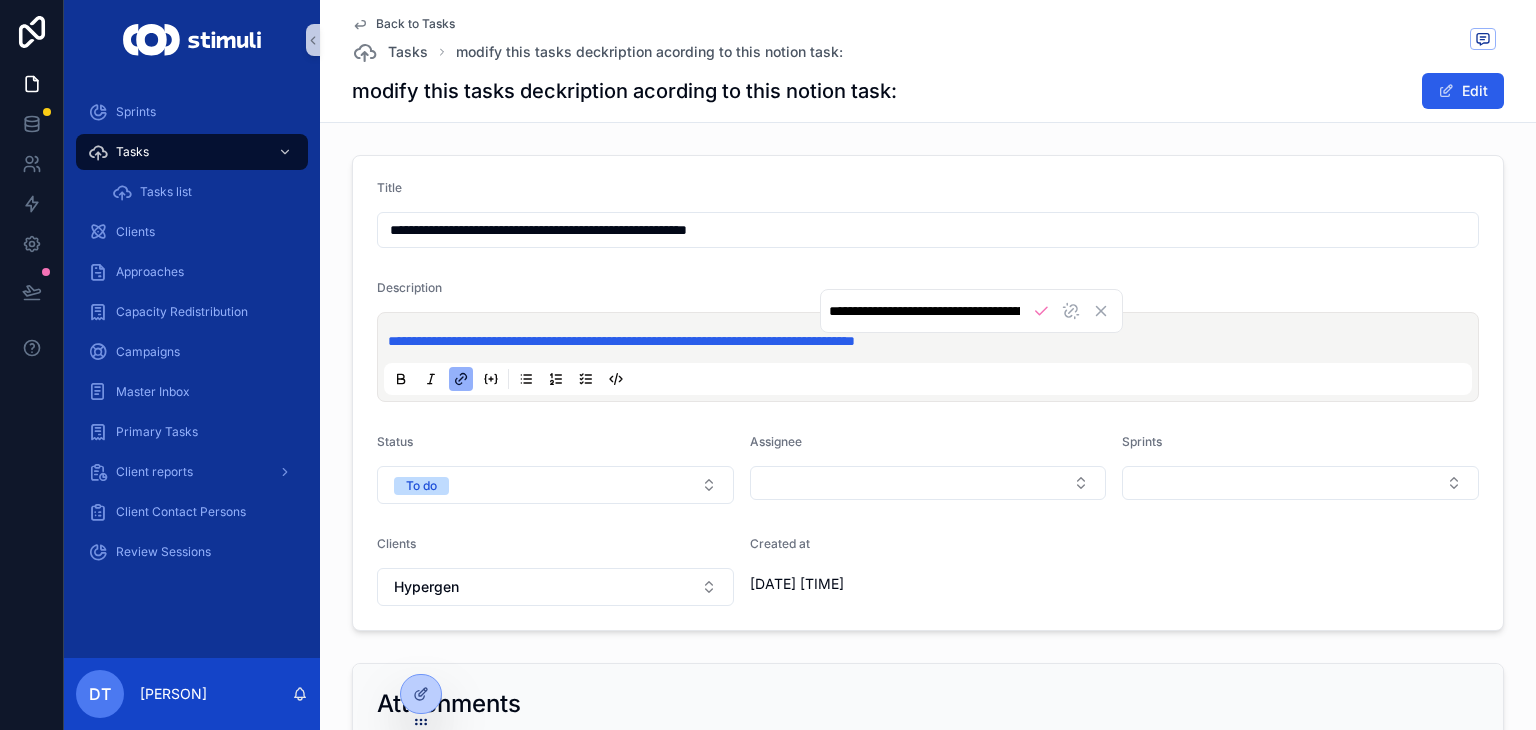 click on "Back to Tasks" at bounding box center (415, 24) 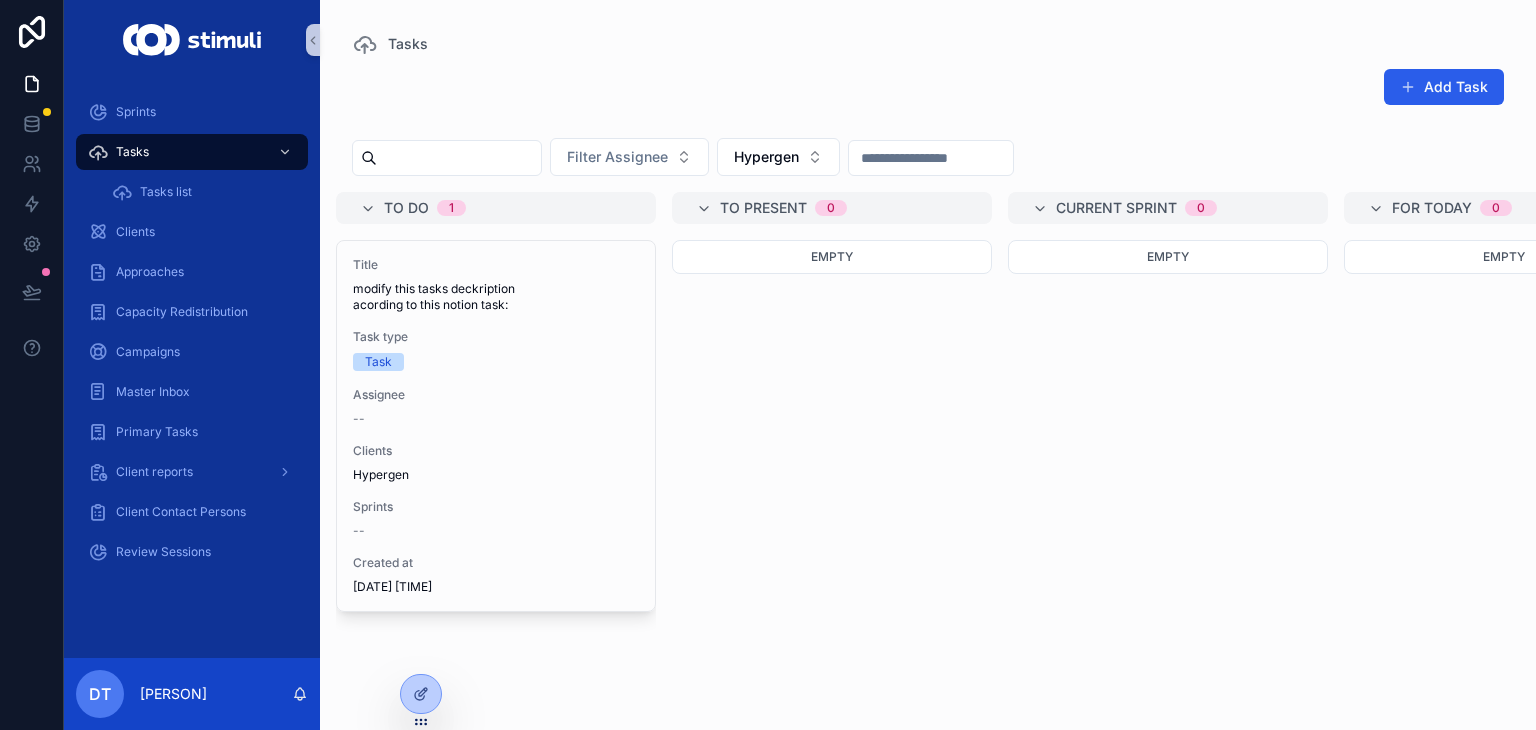 click on "Add Task" at bounding box center [1429, 87] 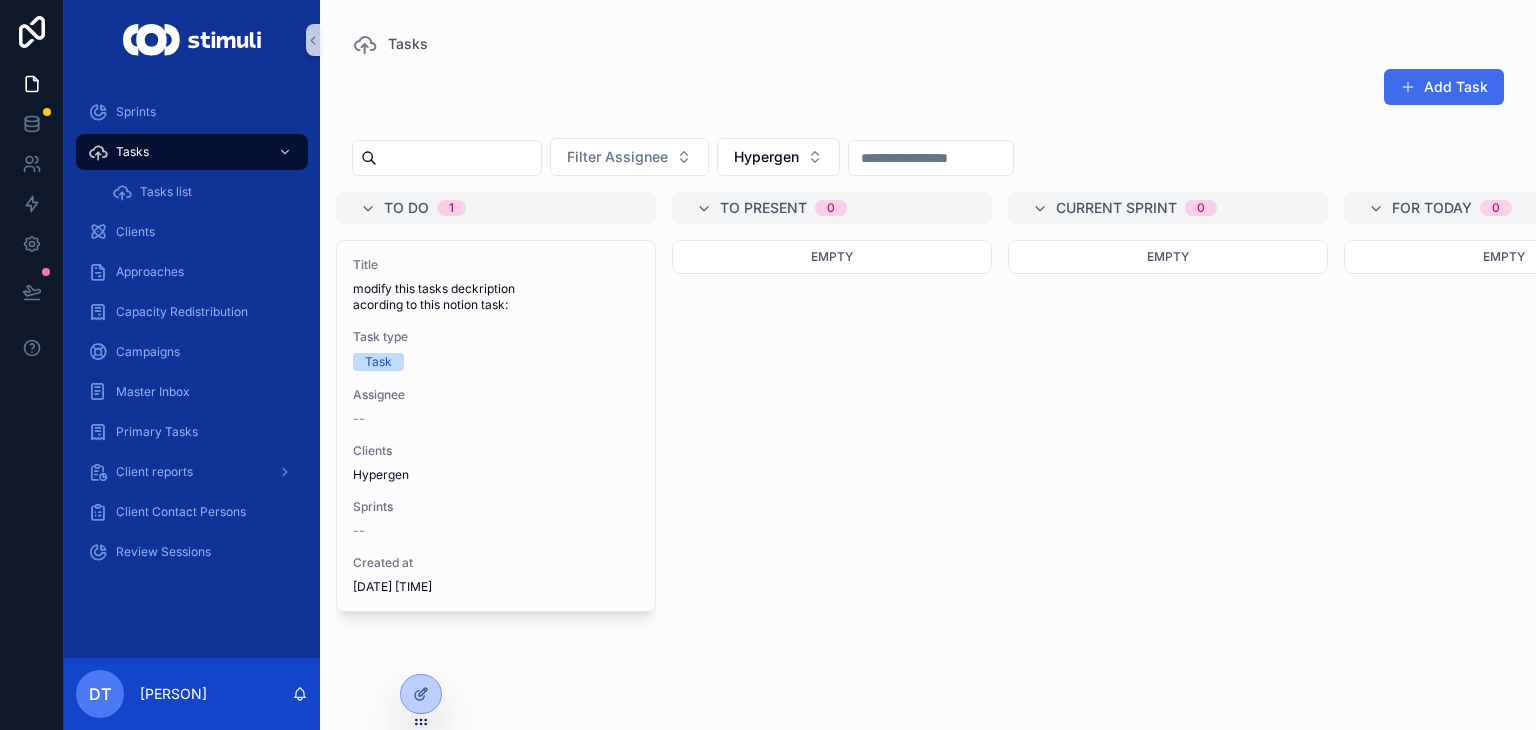 click on "Add Task" at bounding box center [1444, 87] 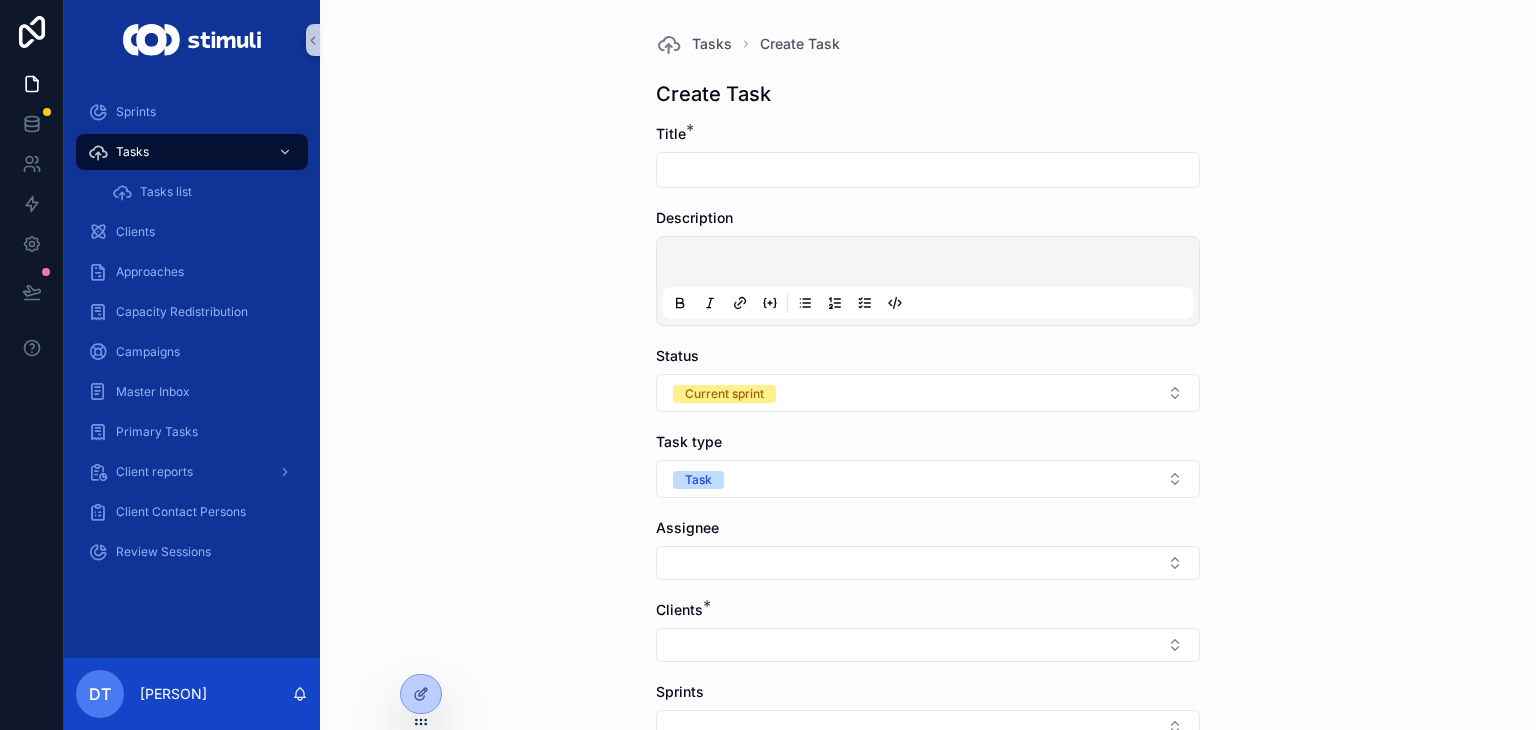 click at bounding box center [928, 170] 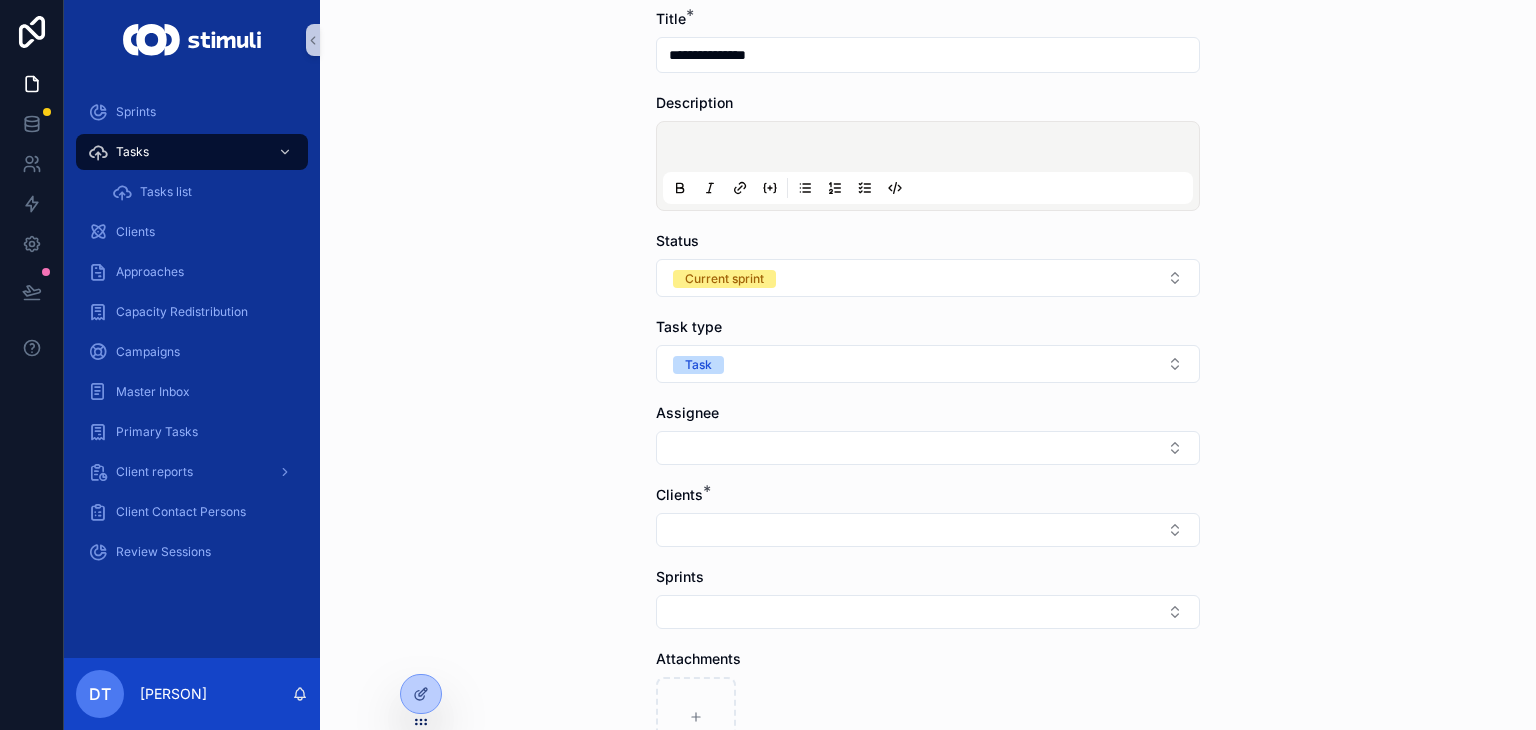 scroll, scrollTop: 300, scrollLeft: 0, axis: vertical 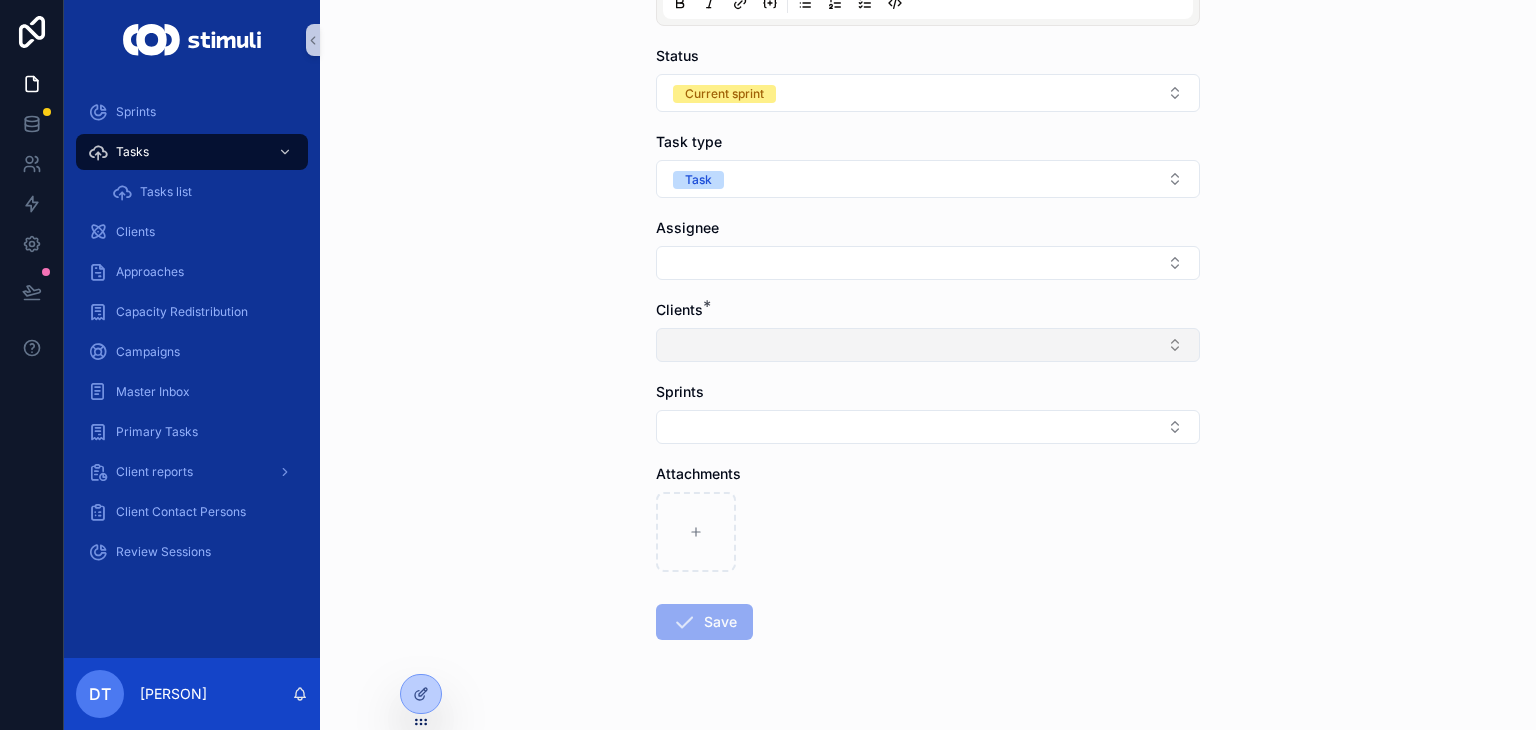 type on "**********" 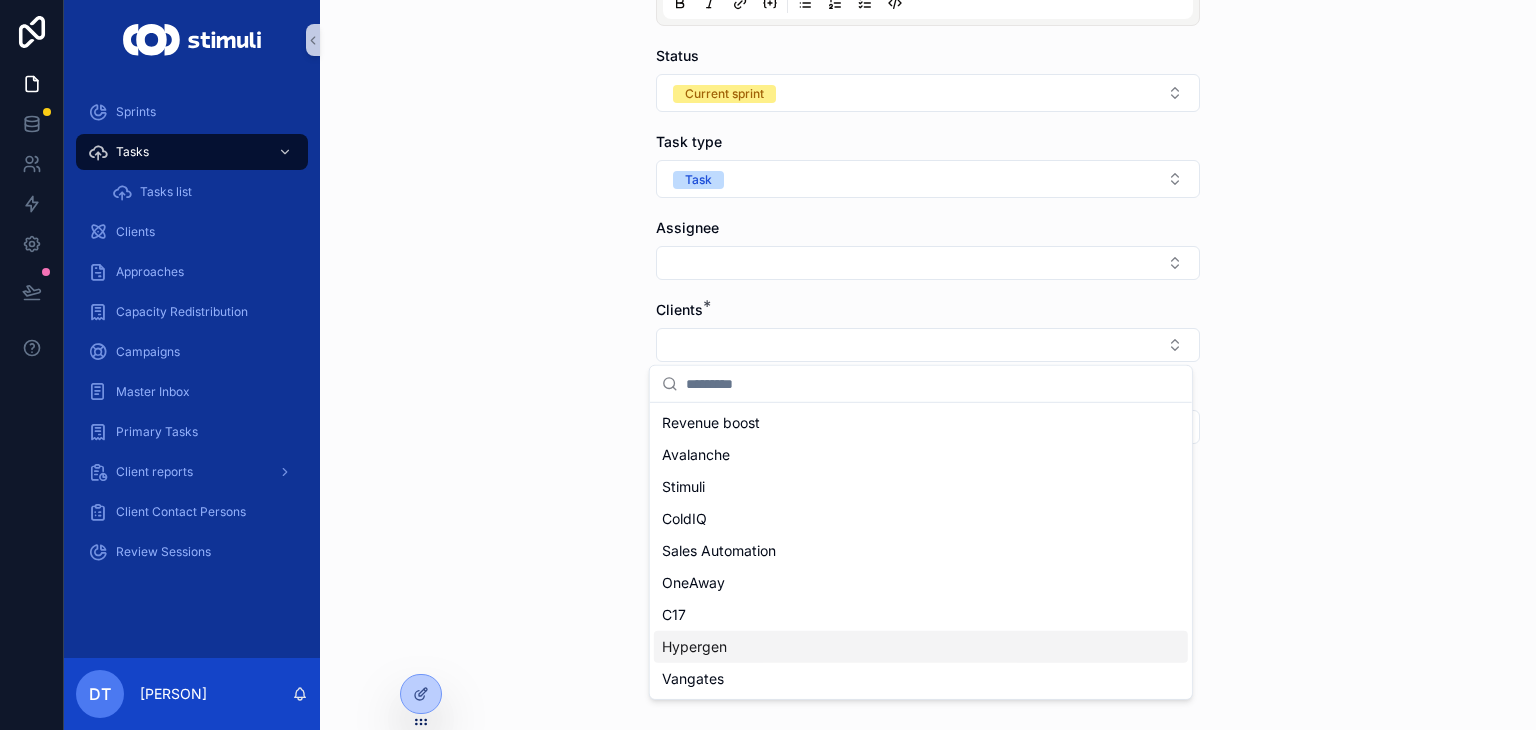 click on "Hypergen" at bounding box center (694, 647) 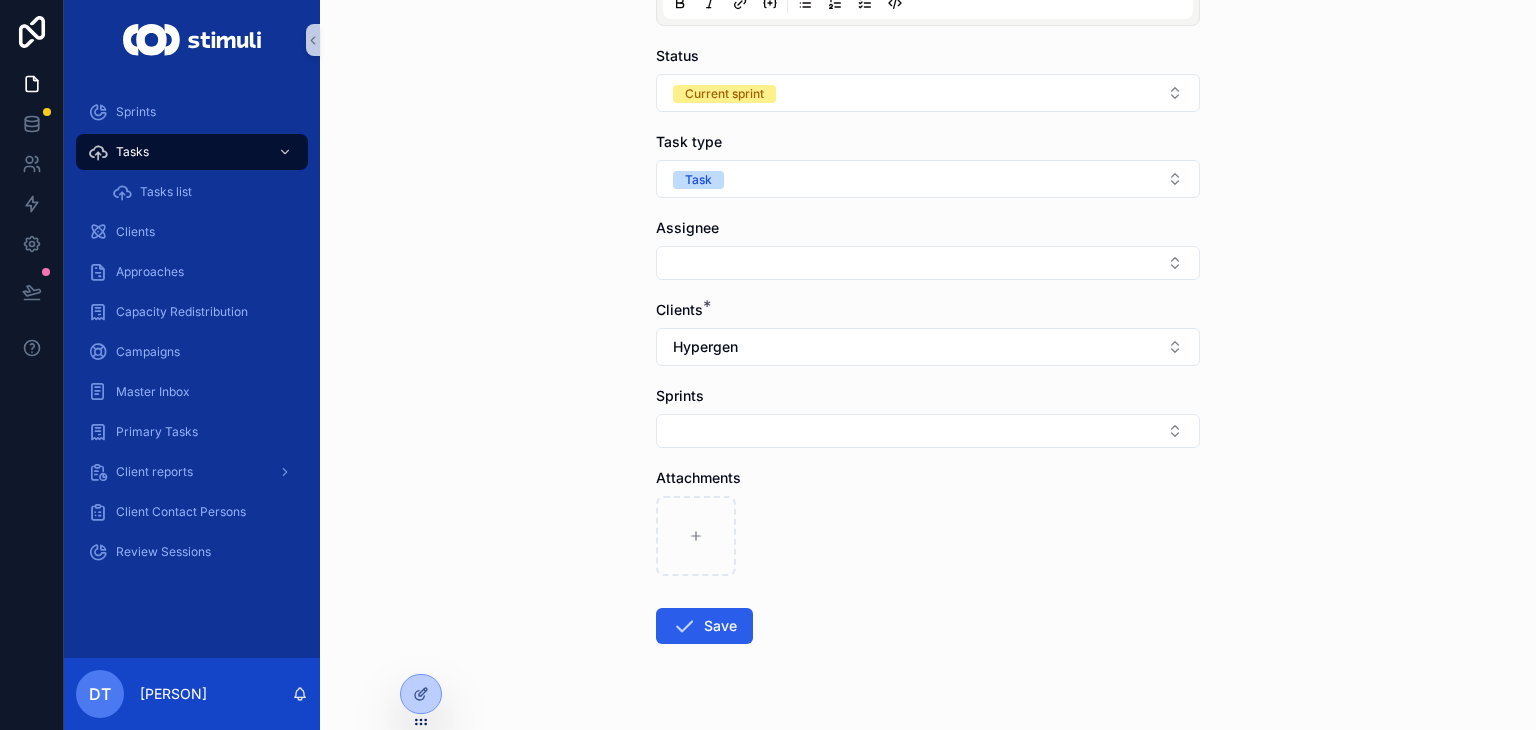 click on "**********" at bounding box center (928, 298) 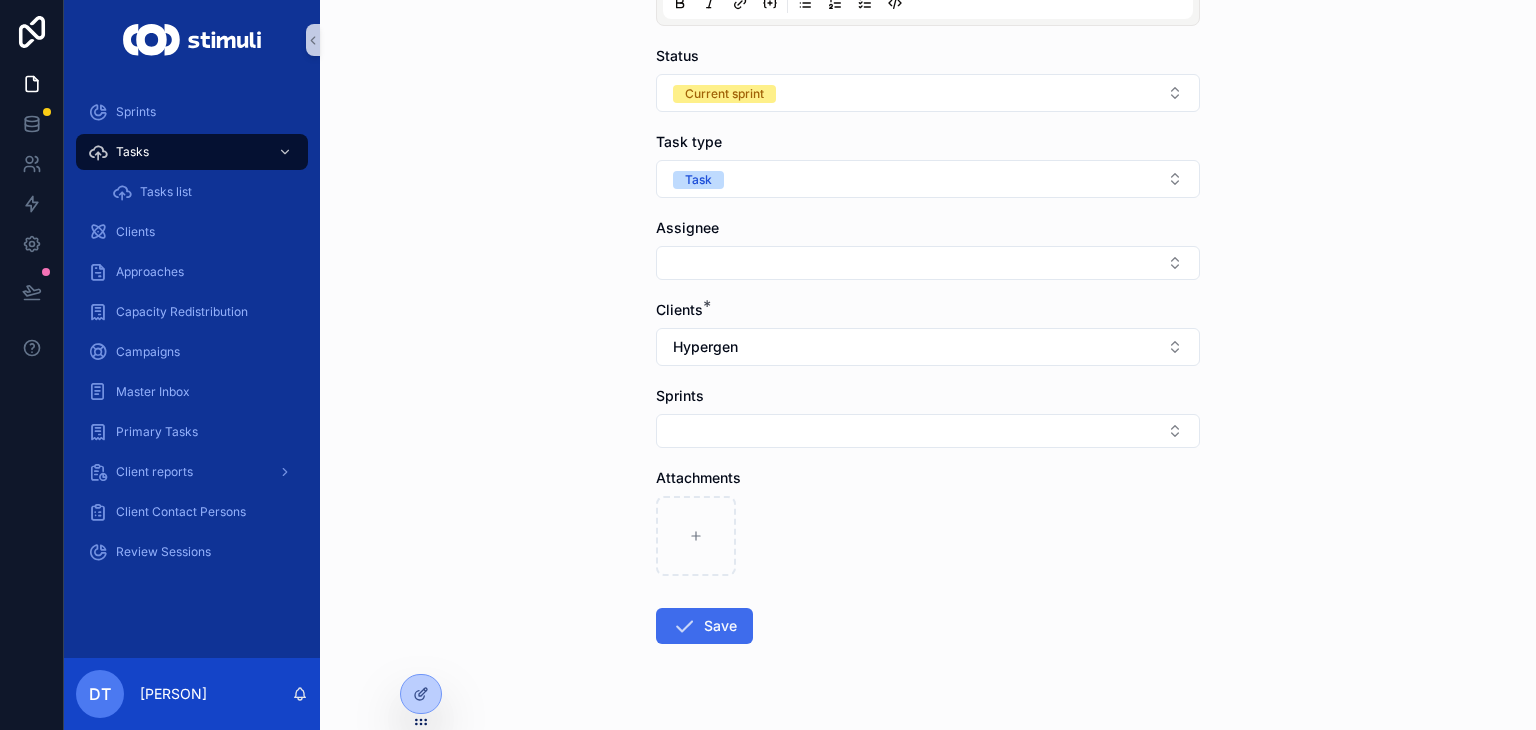 click at bounding box center [684, 626] 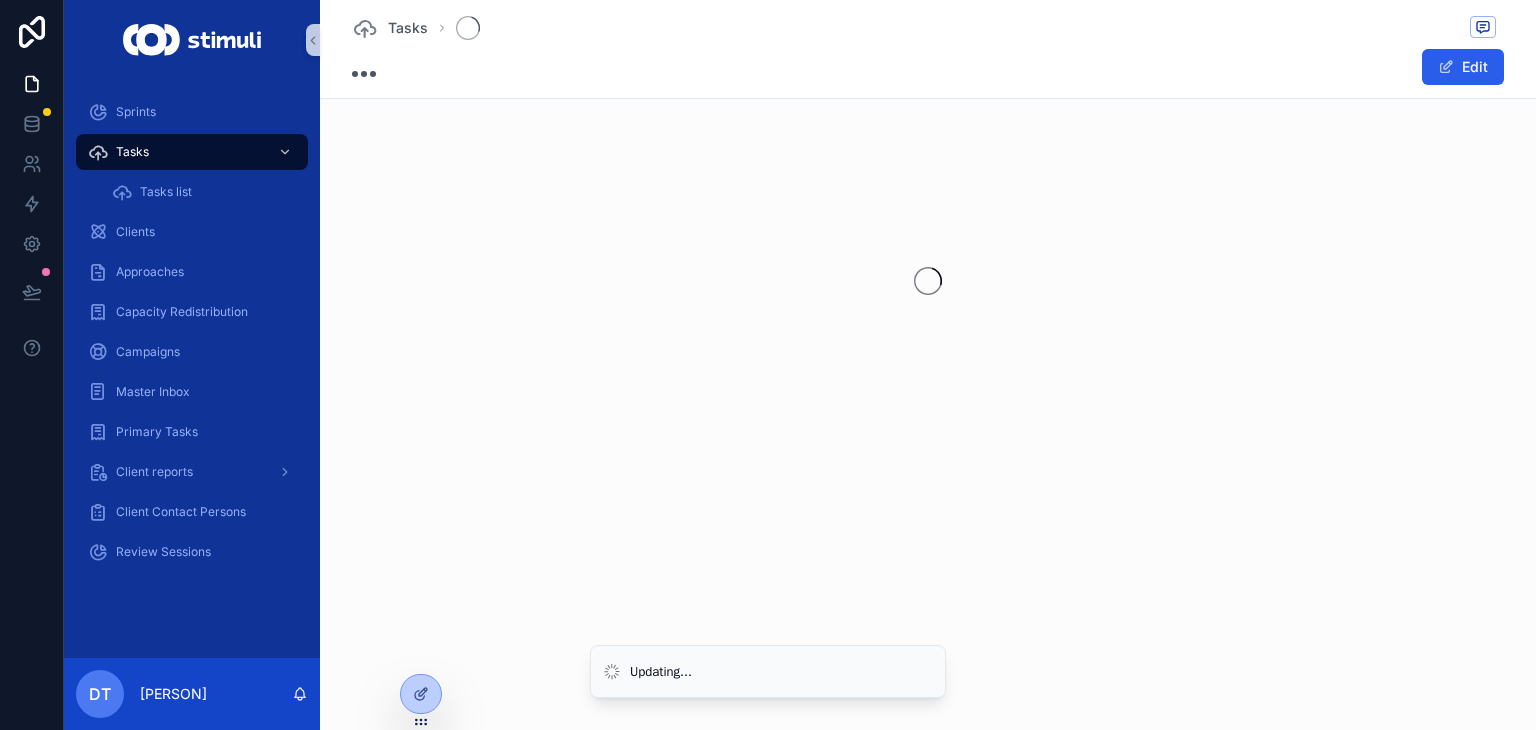 scroll, scrollTop: 0, scrollLeft: 0, axis: both 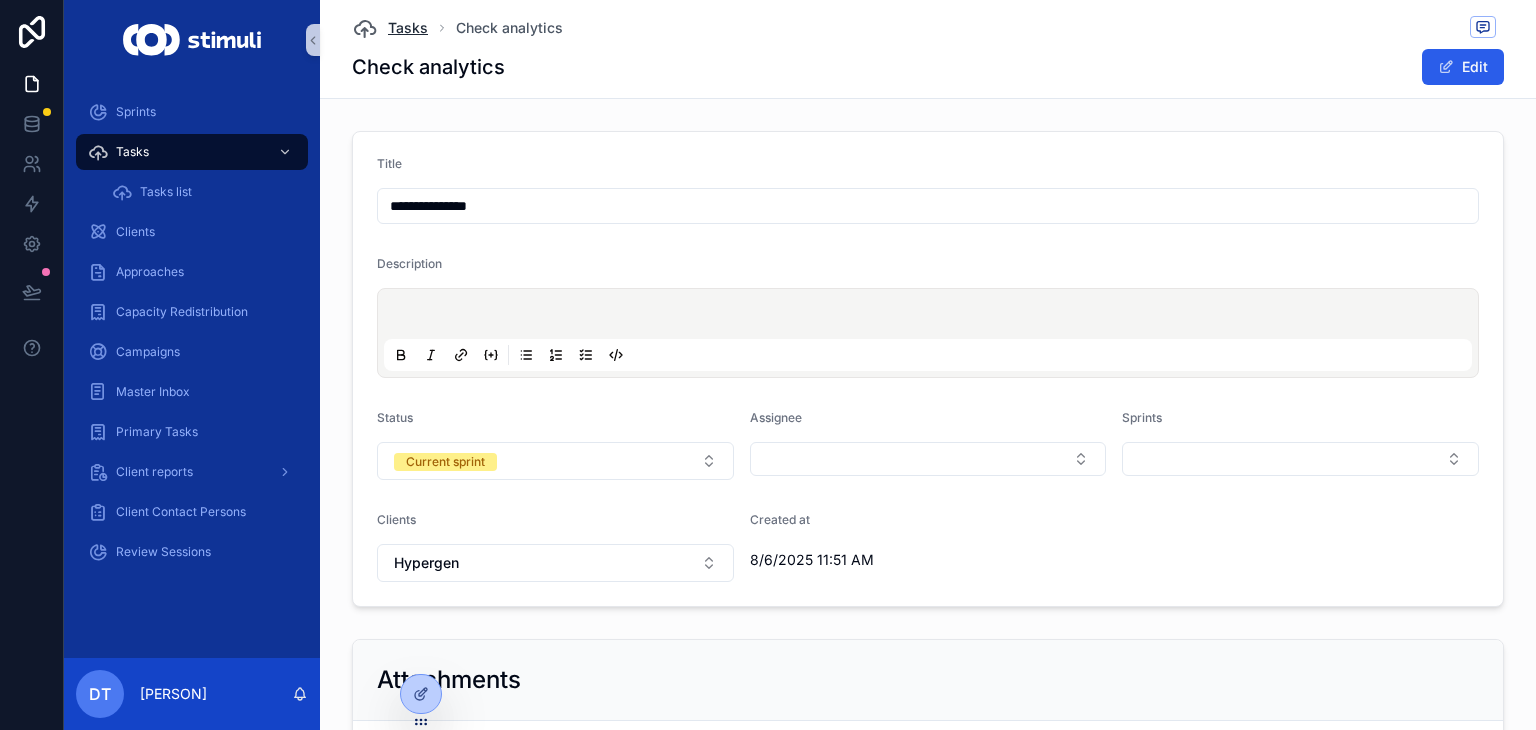 click on "Tasks" at bounding box center [390, 28] 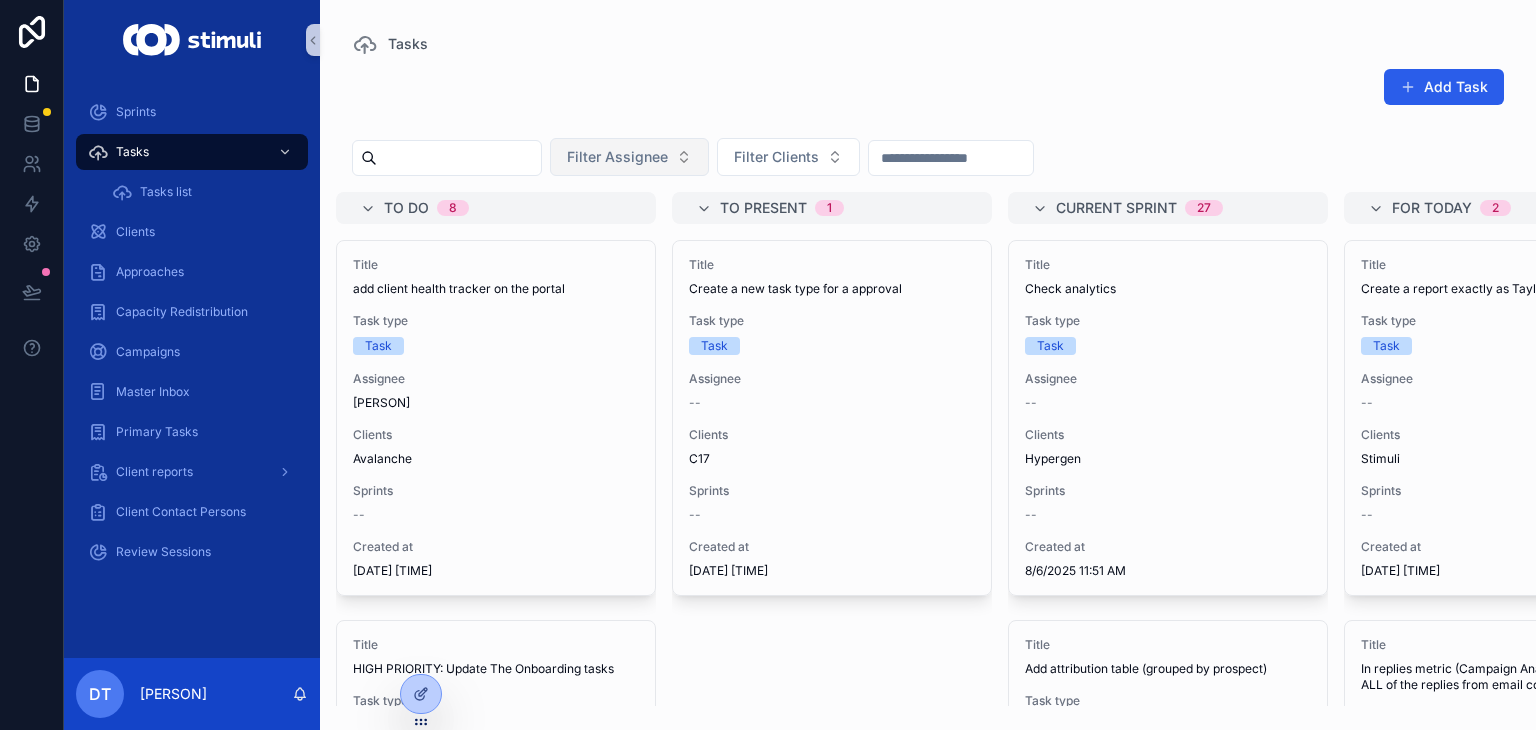 click on "Filter Assignee" at bounding box center (617, 157) 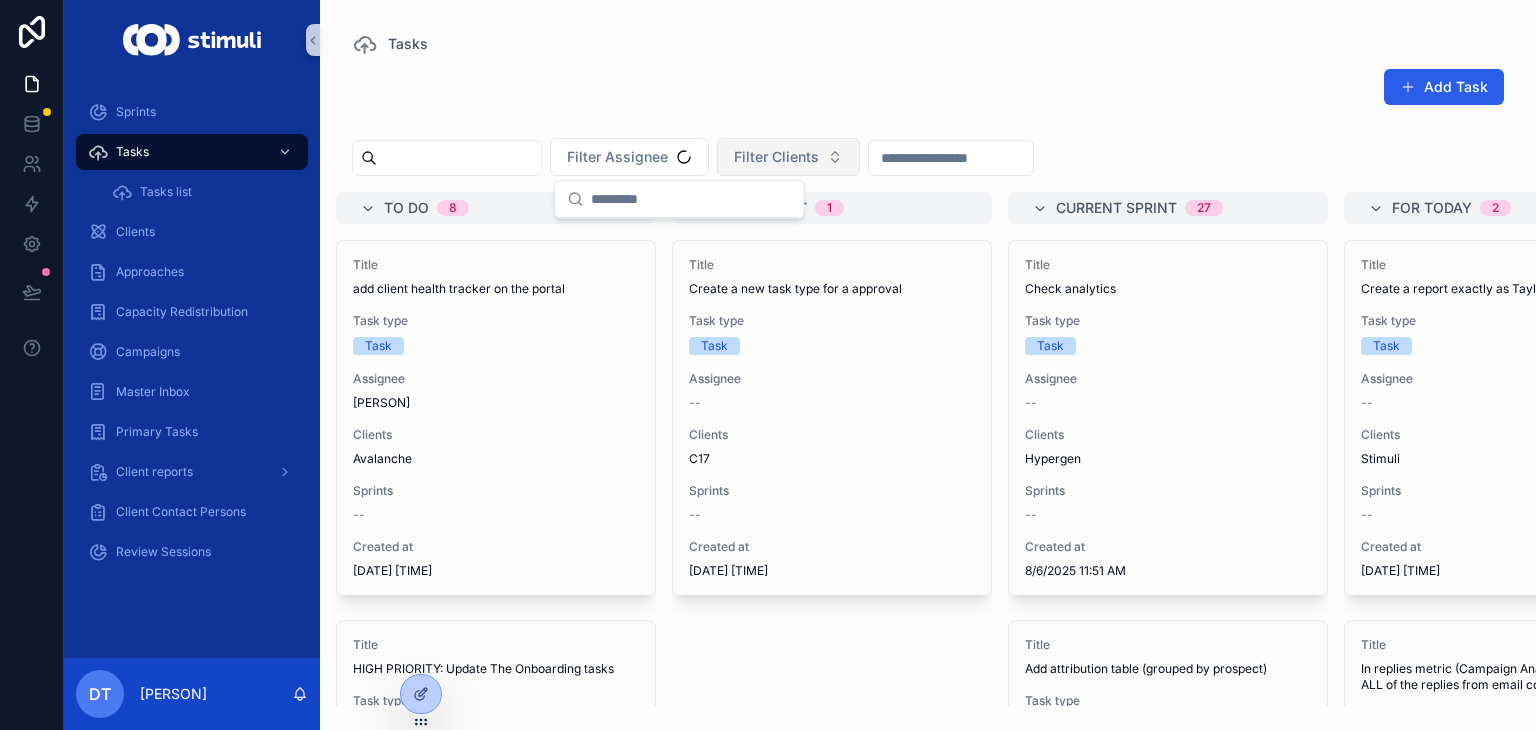 click on "Filter Clients" at bounding box center (776, 157) 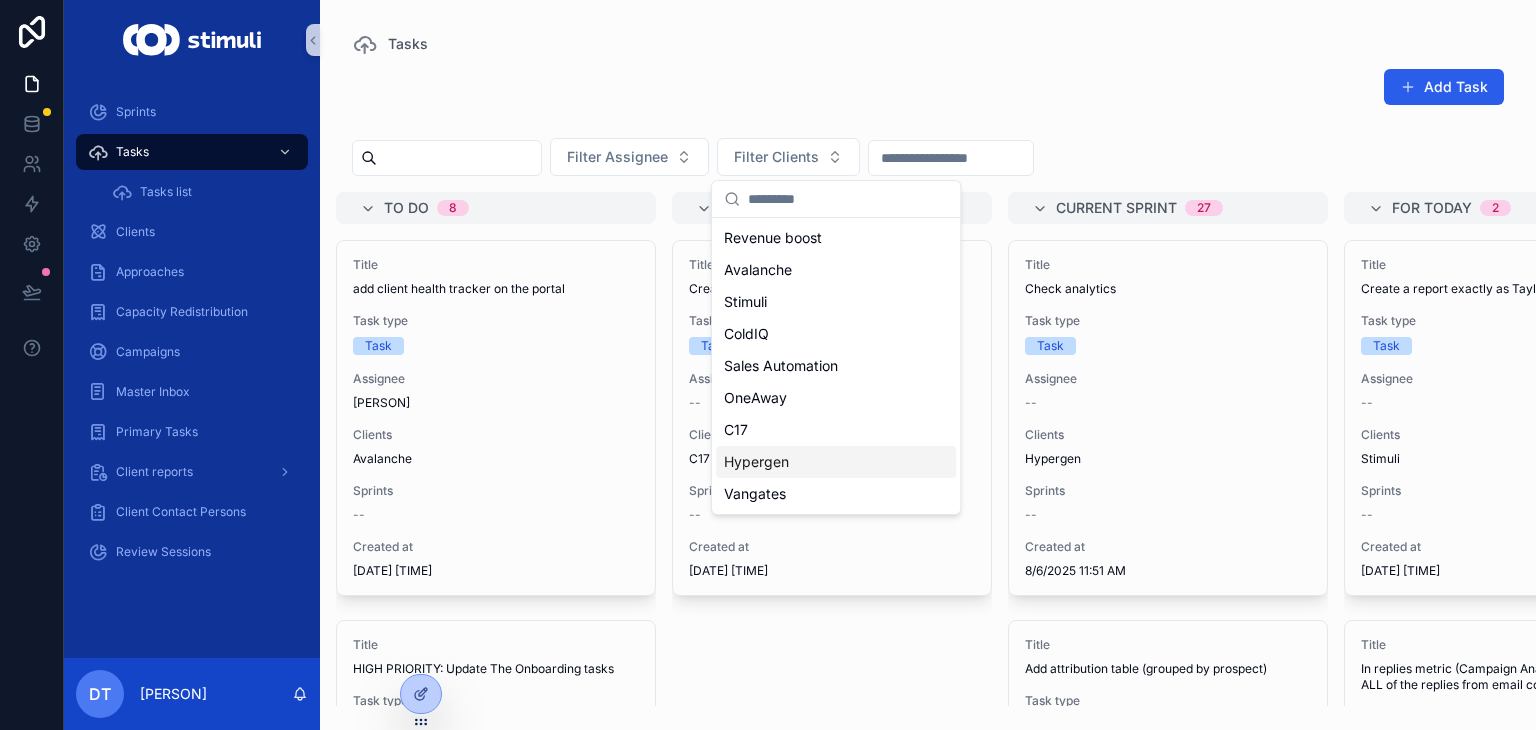 click on "Hypergen" at bounding box center [756, 462] 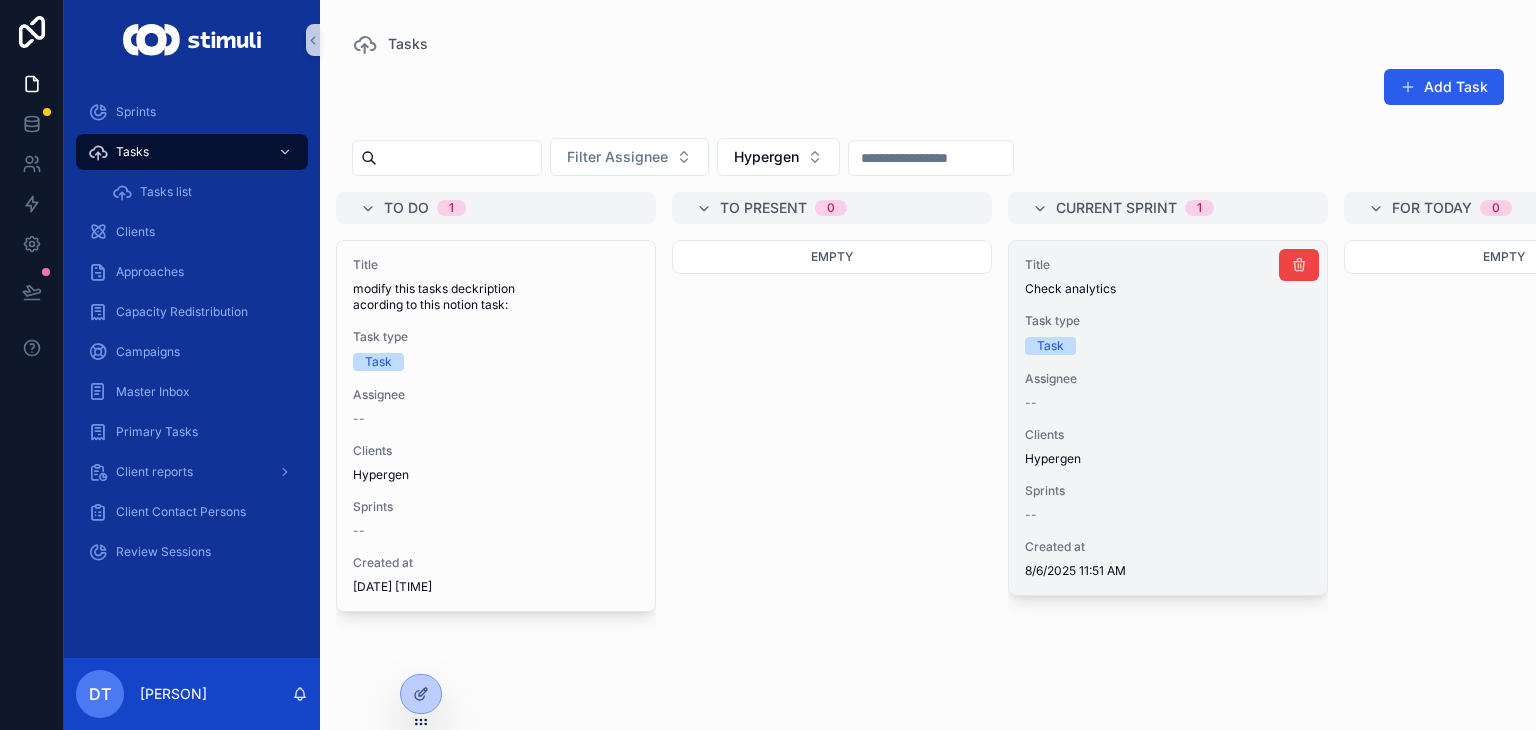 click on "Title Check analytics Task type Task Assignee -- Clients Hypergen Sprints -- Created at [DATE] [TIME]" at bounding box center [1168, 418] 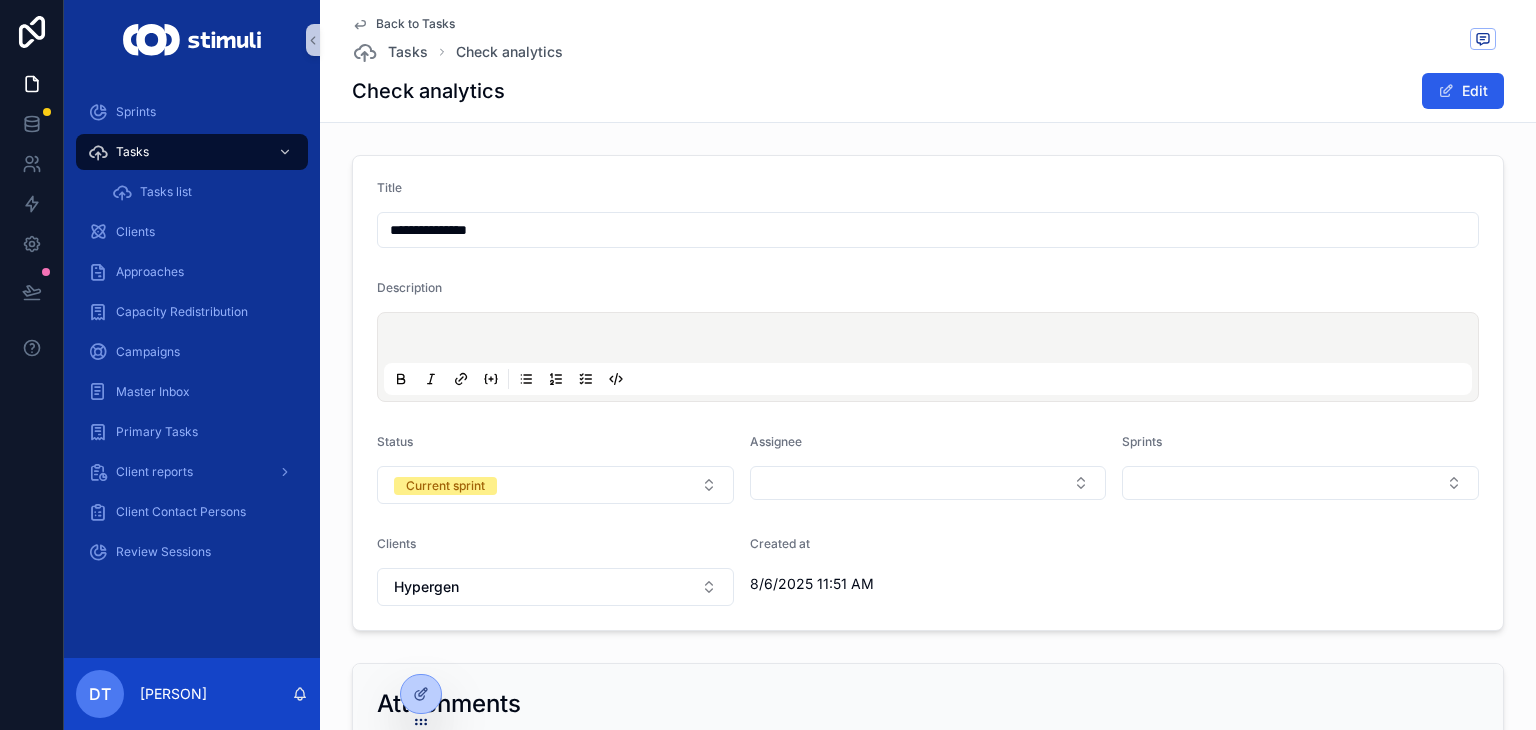 click on "**********" at bounding box center [928, 230] 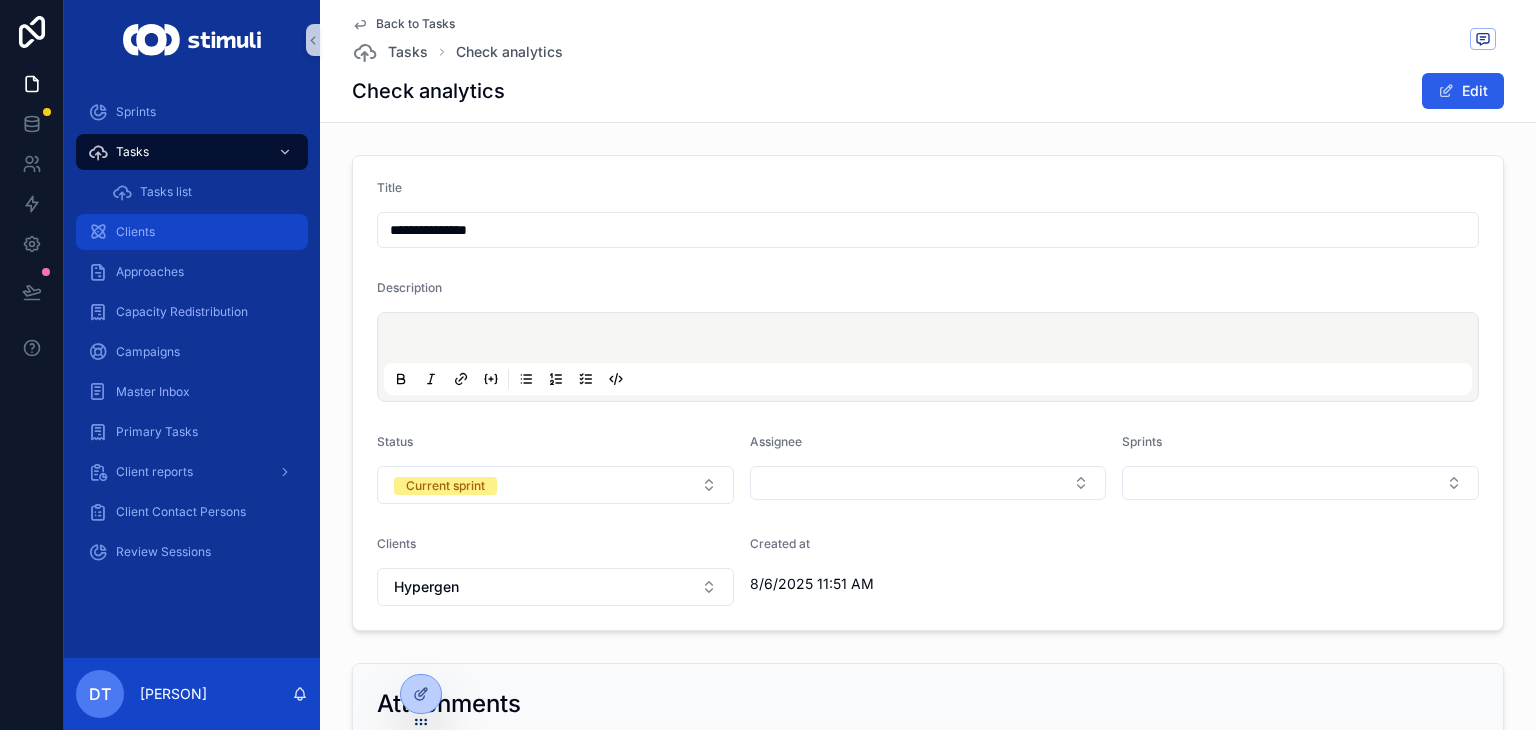 drag, startPoint x: 533, startPoint y: 229, endPoint x: 130, endPoint y: 232, distance: 403.01117 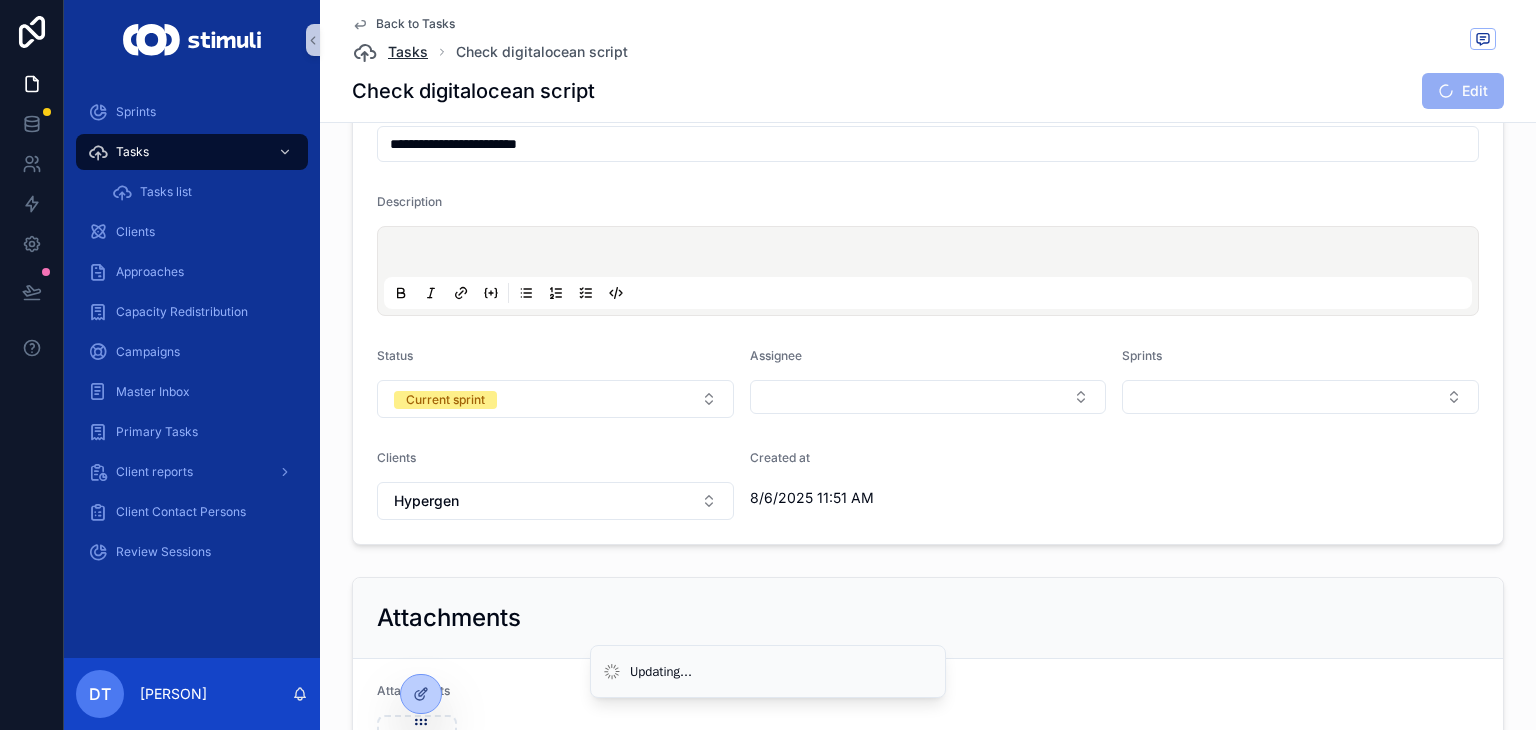 scroll, scrollTop: 0, scrollLeft: 0, axis: both 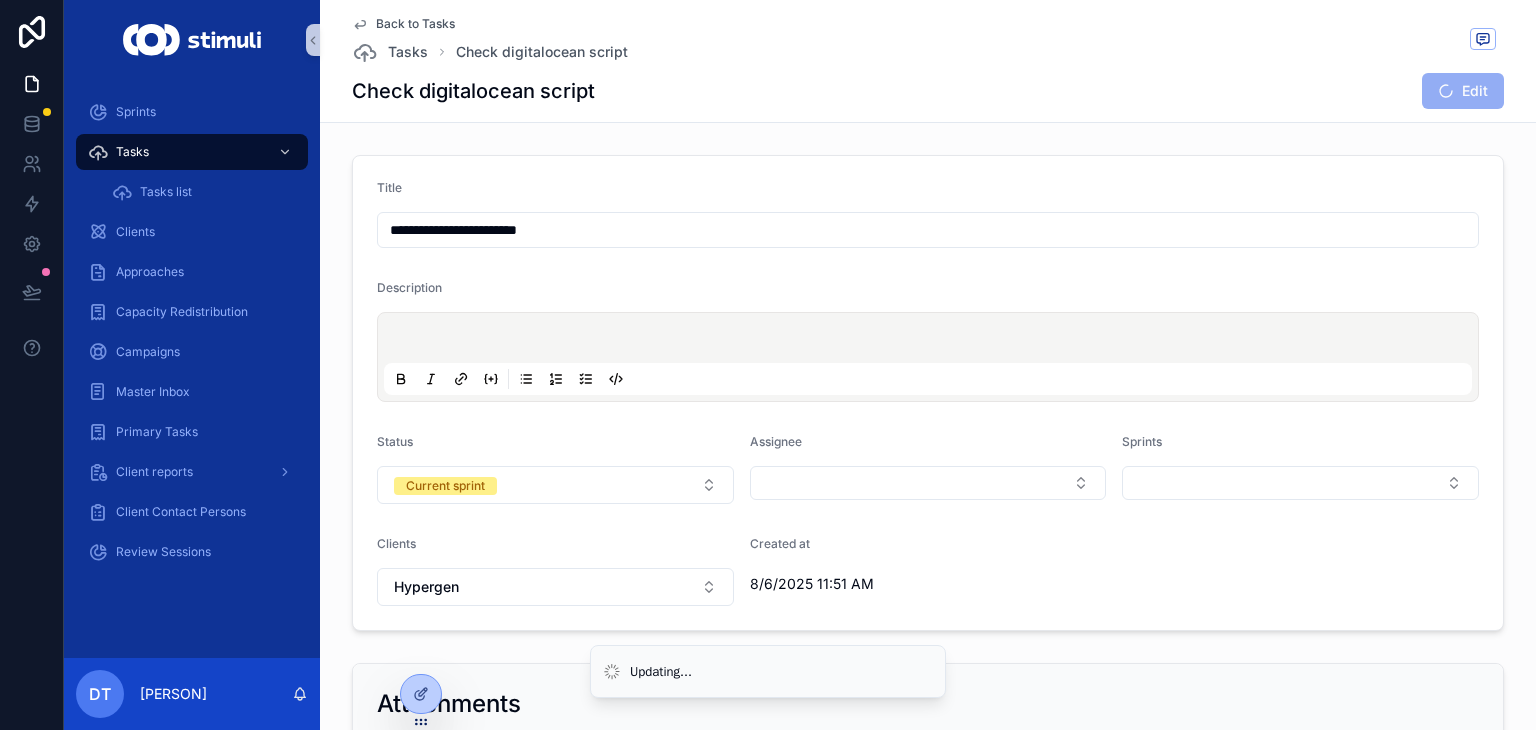 type on "**********" 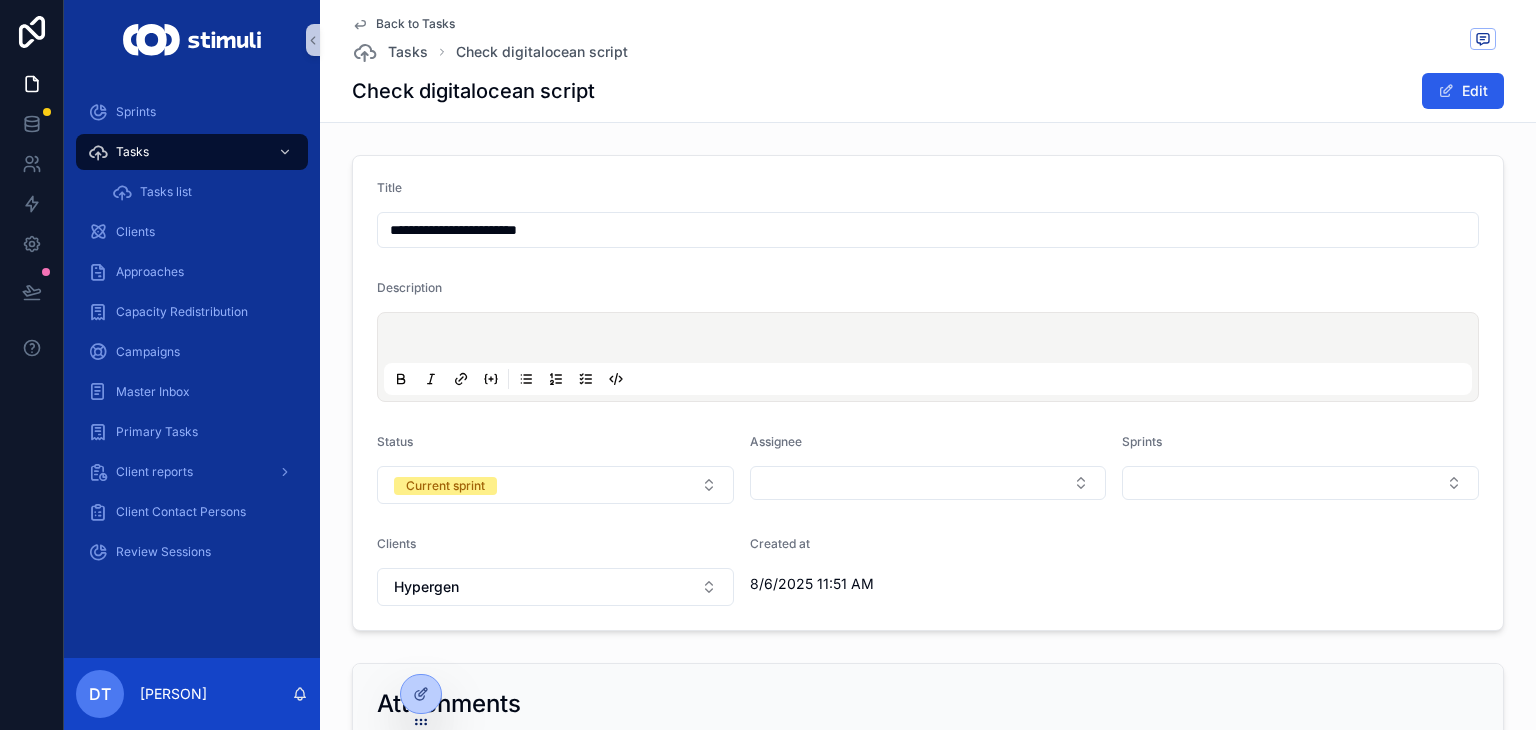 click on "Back to Tasks" at bounding box center [415, 24] 